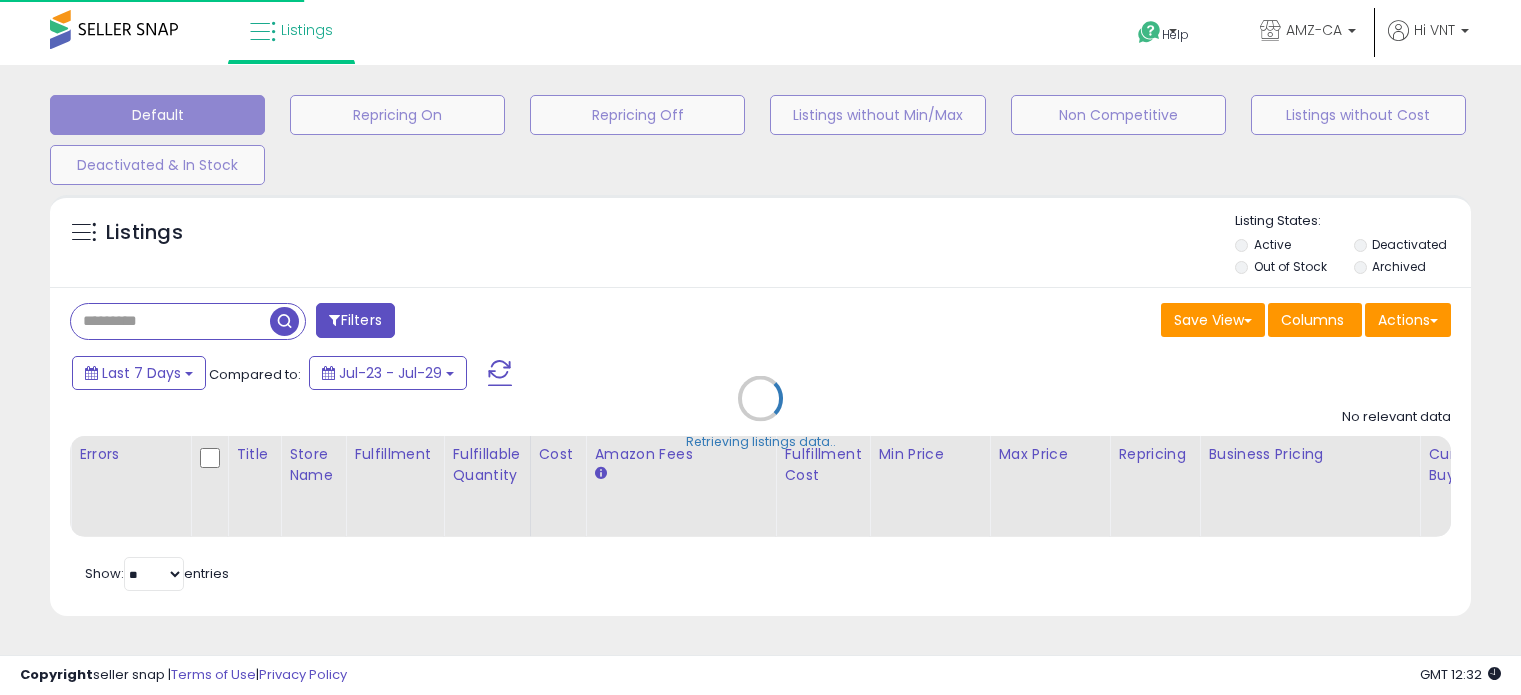 select on "**" 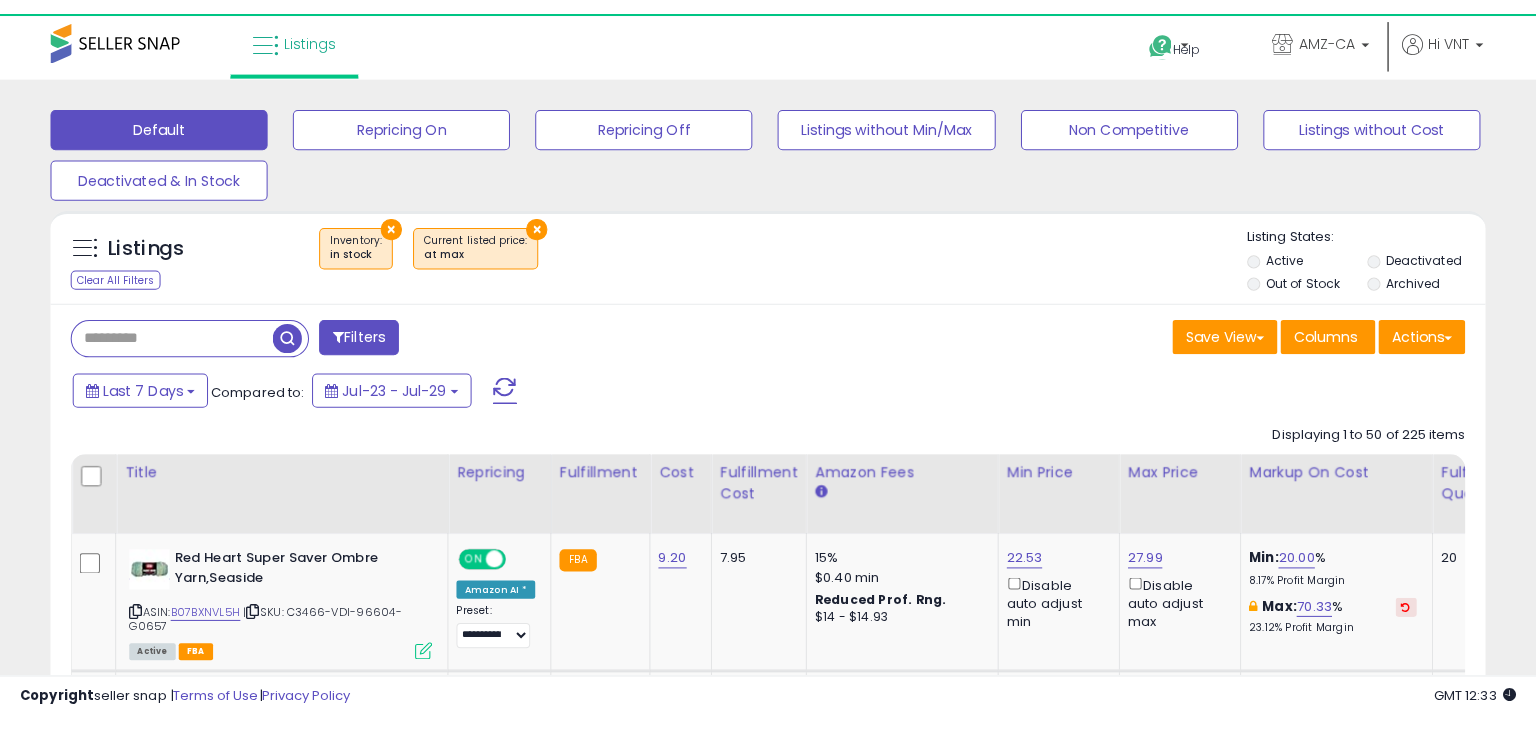 scroll, scrollTop: 0, scrollLeft: 0, axis: both 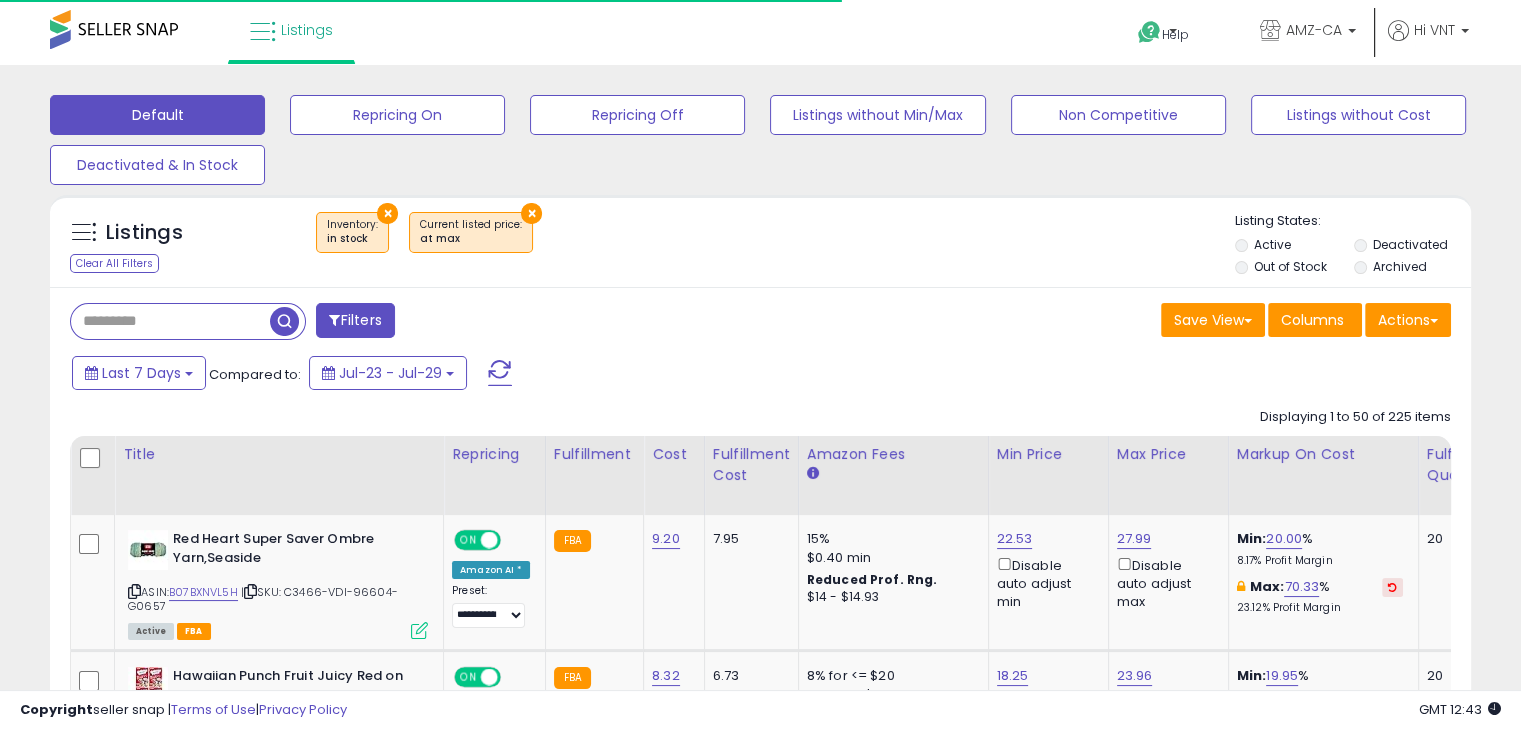 click on "Filters" at bounding box center [355, 320] 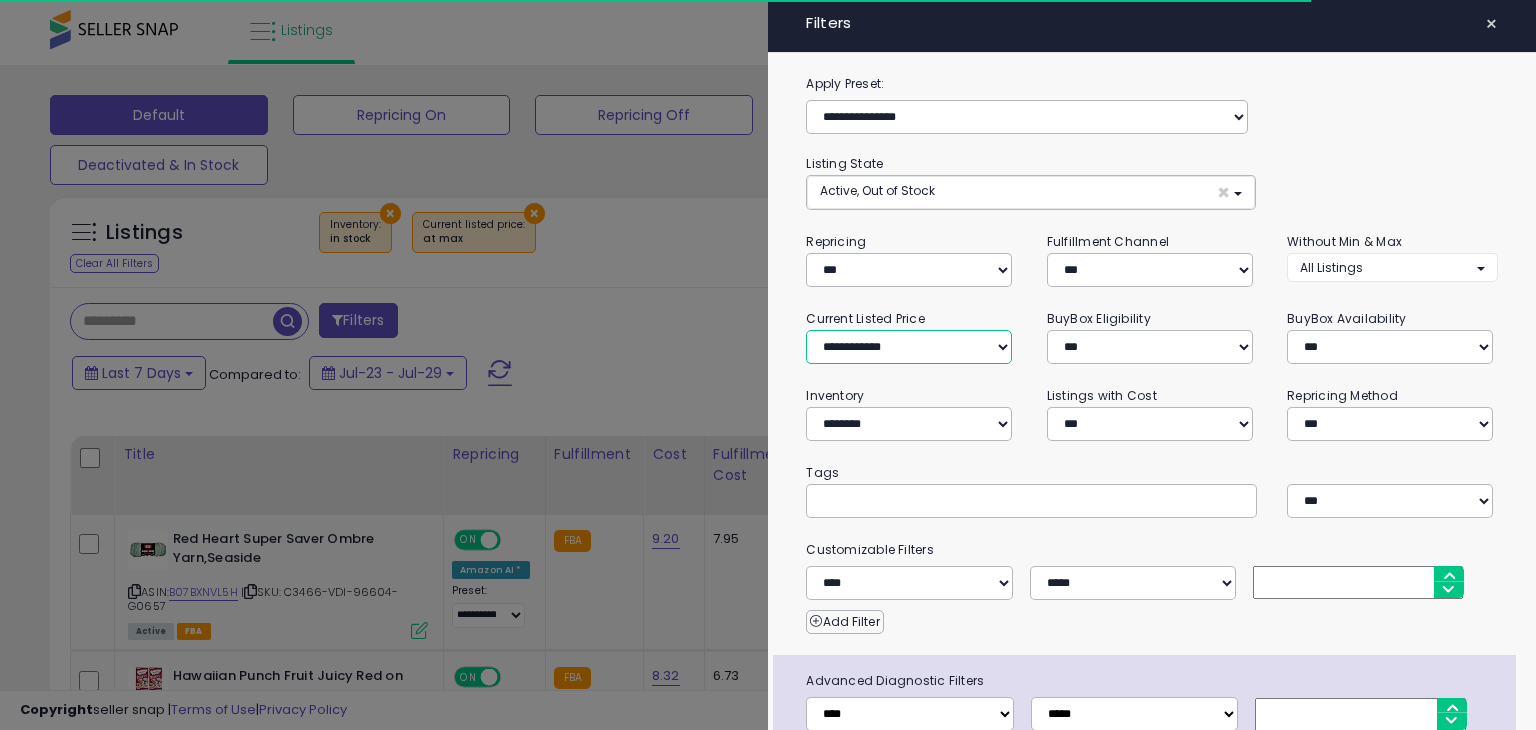 click on "**********" at bounding box center [909, 347] 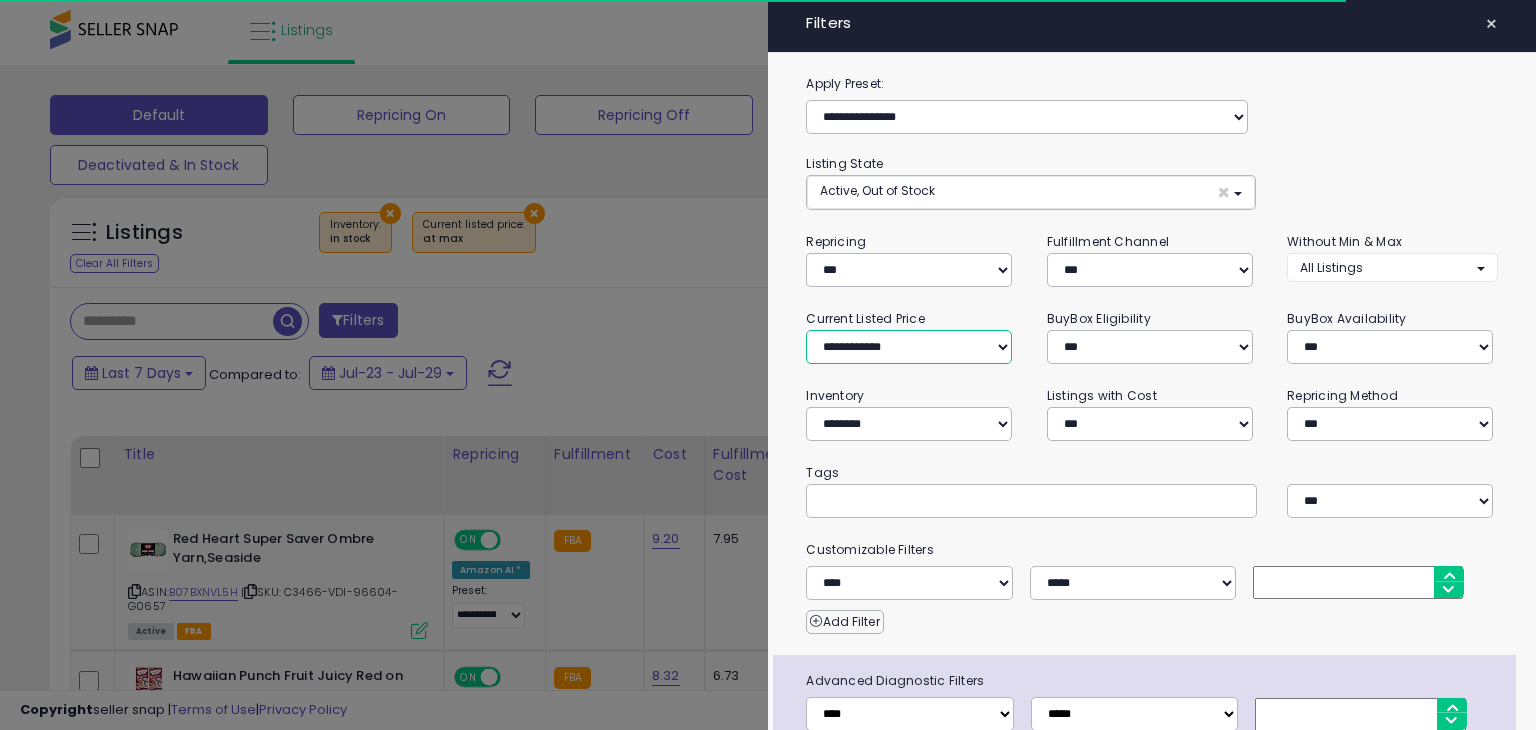select on "***" 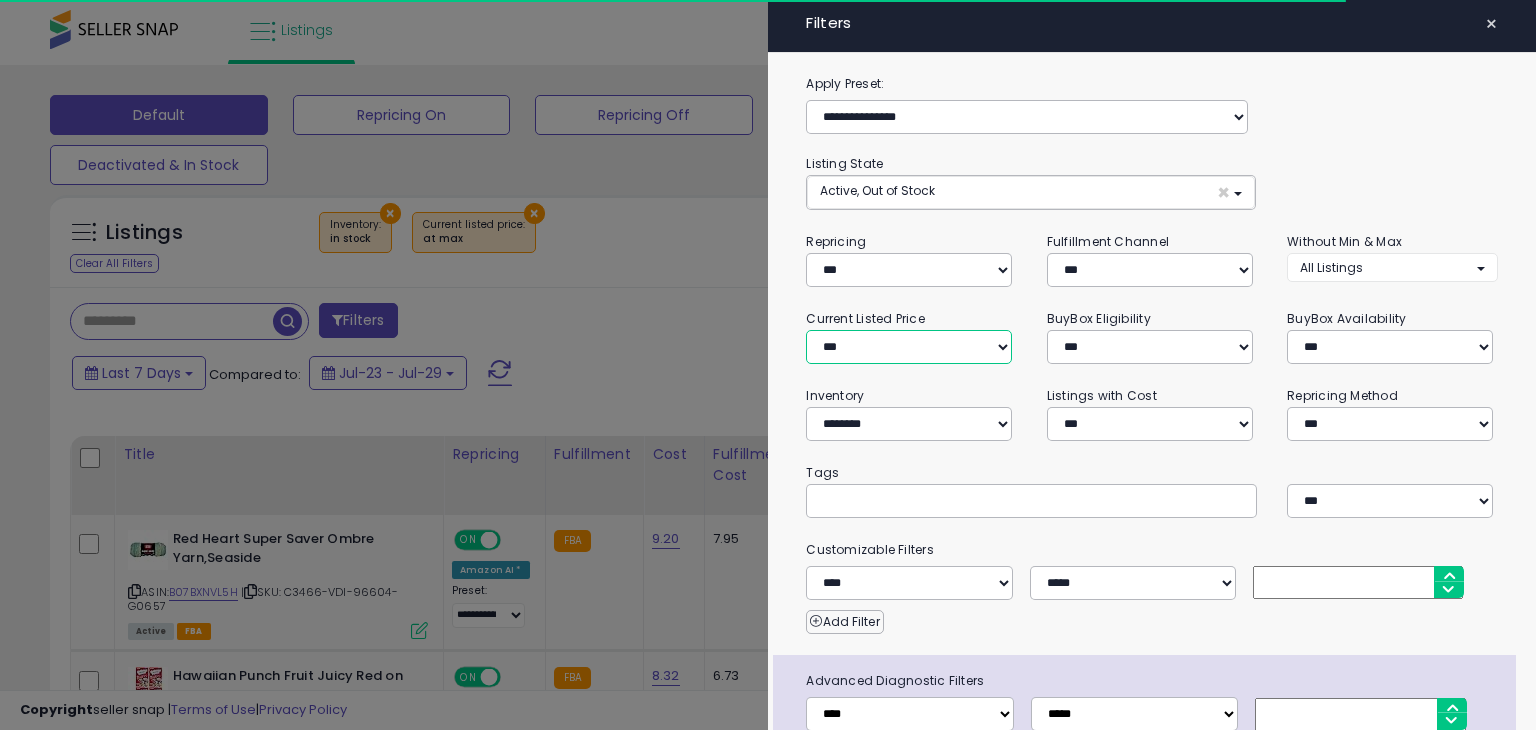 click on "**********" at bounding box center (909, 347) 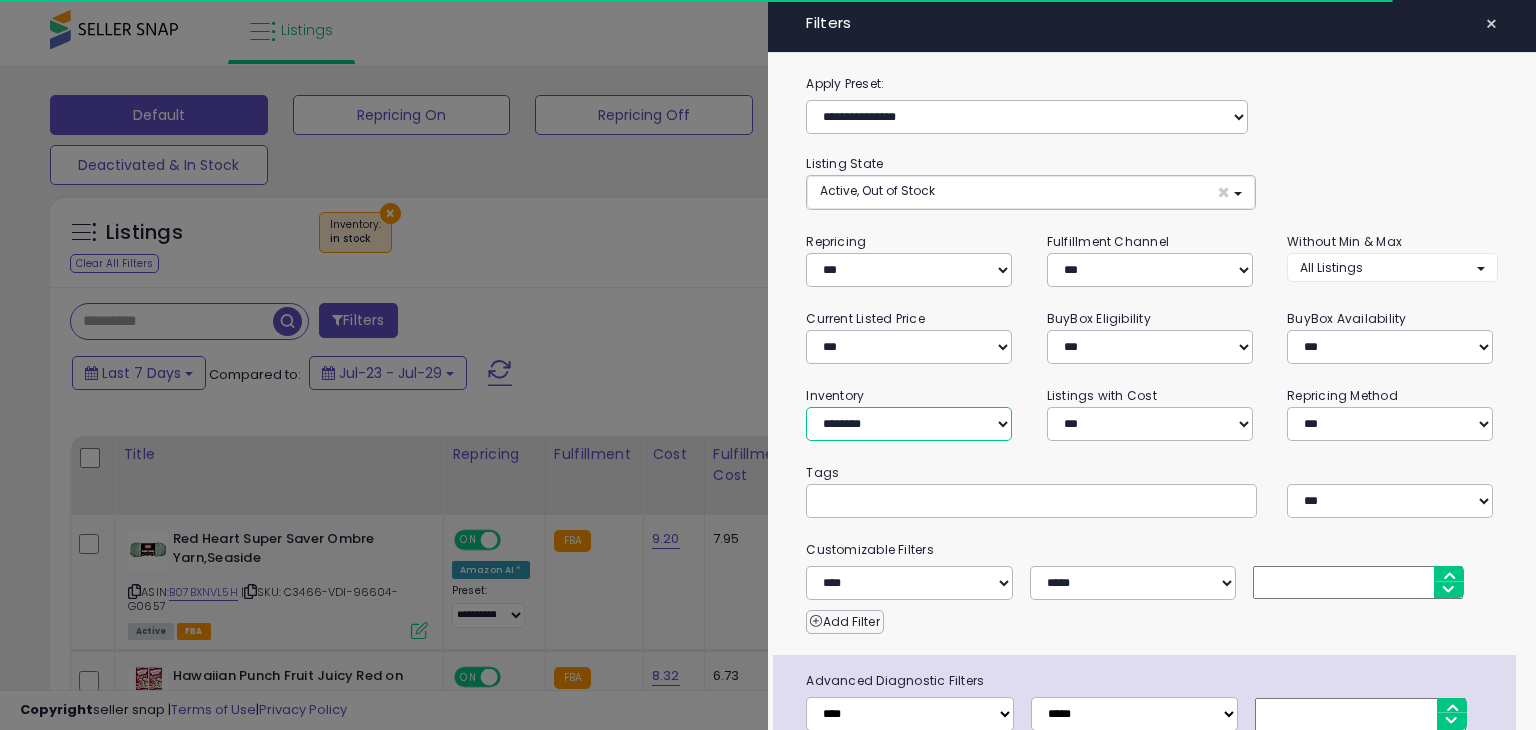 click on "**********" at bounding box center (909, 424) 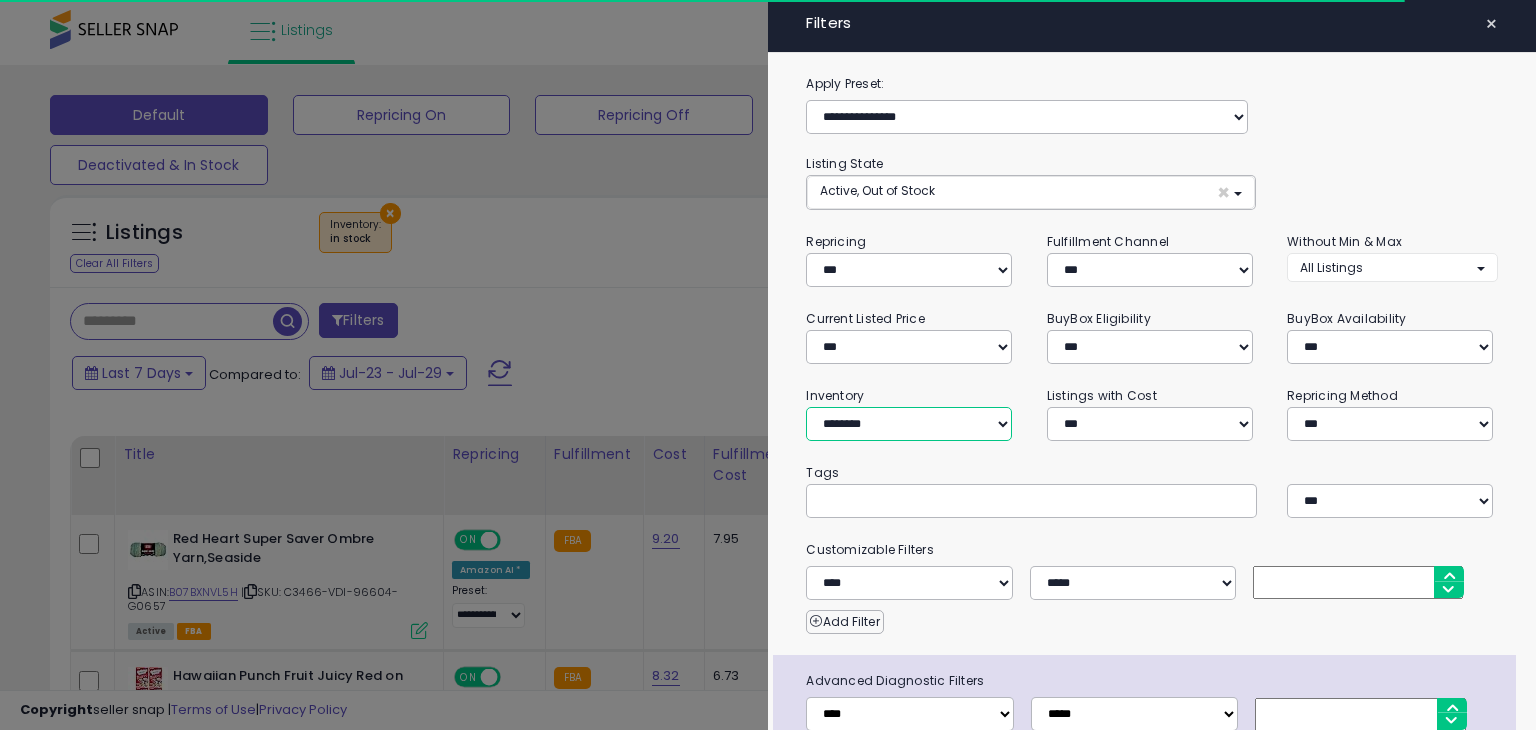 select on "***" 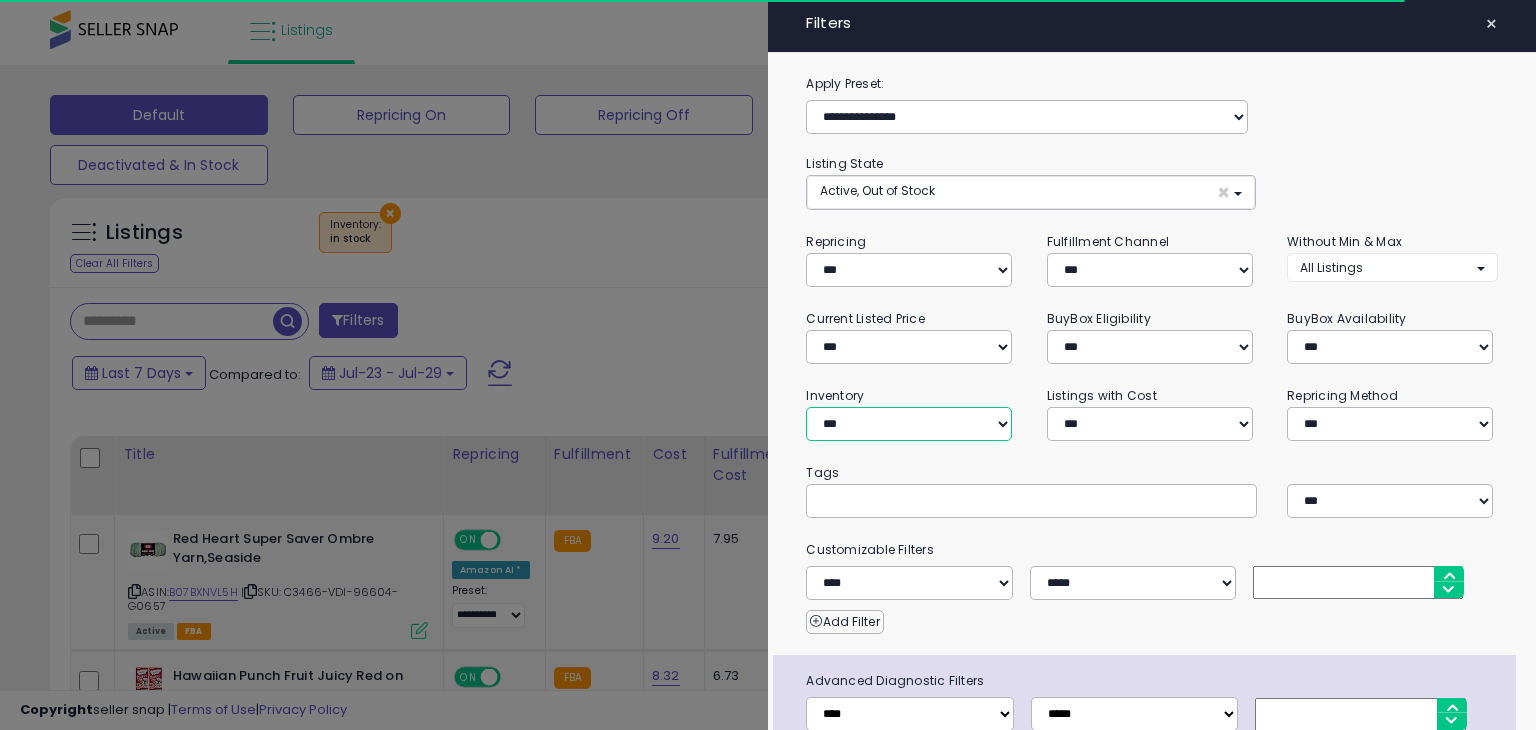 click on "**********" at bounding box center [909, 424] 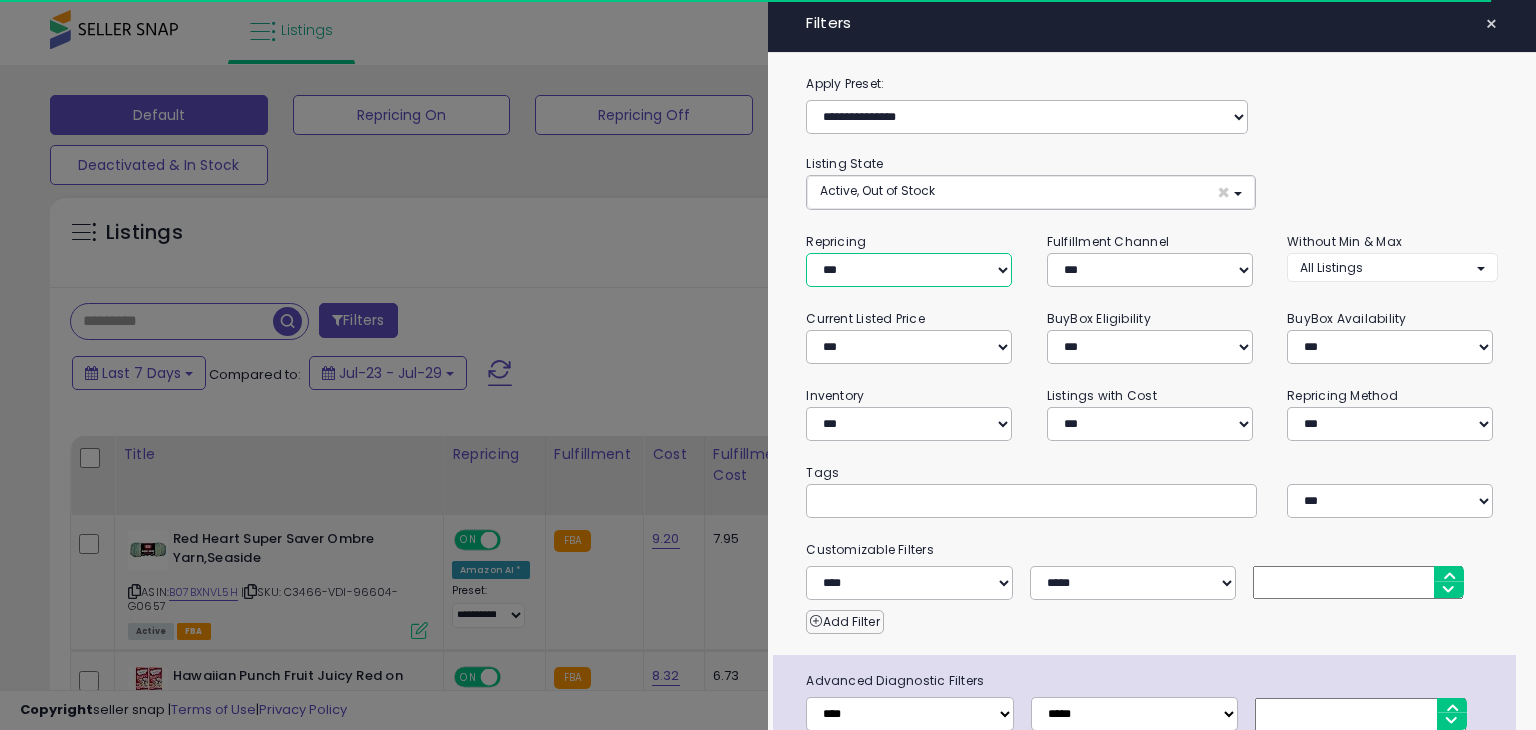 drag, startPoint x: 868, startPoint y: 273, endPoint x: 875, endPoint y: 284, distance: 13.038404 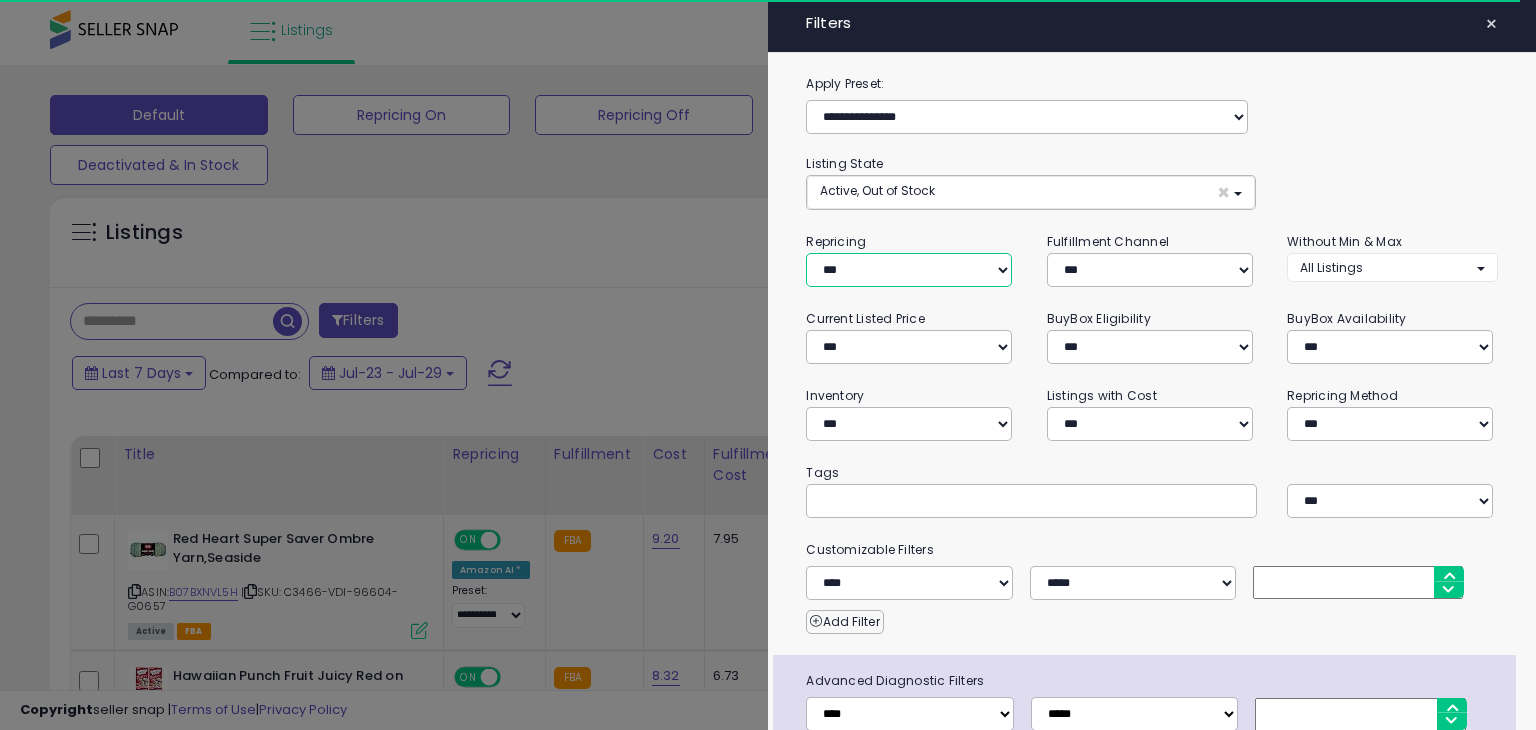 select on "***" 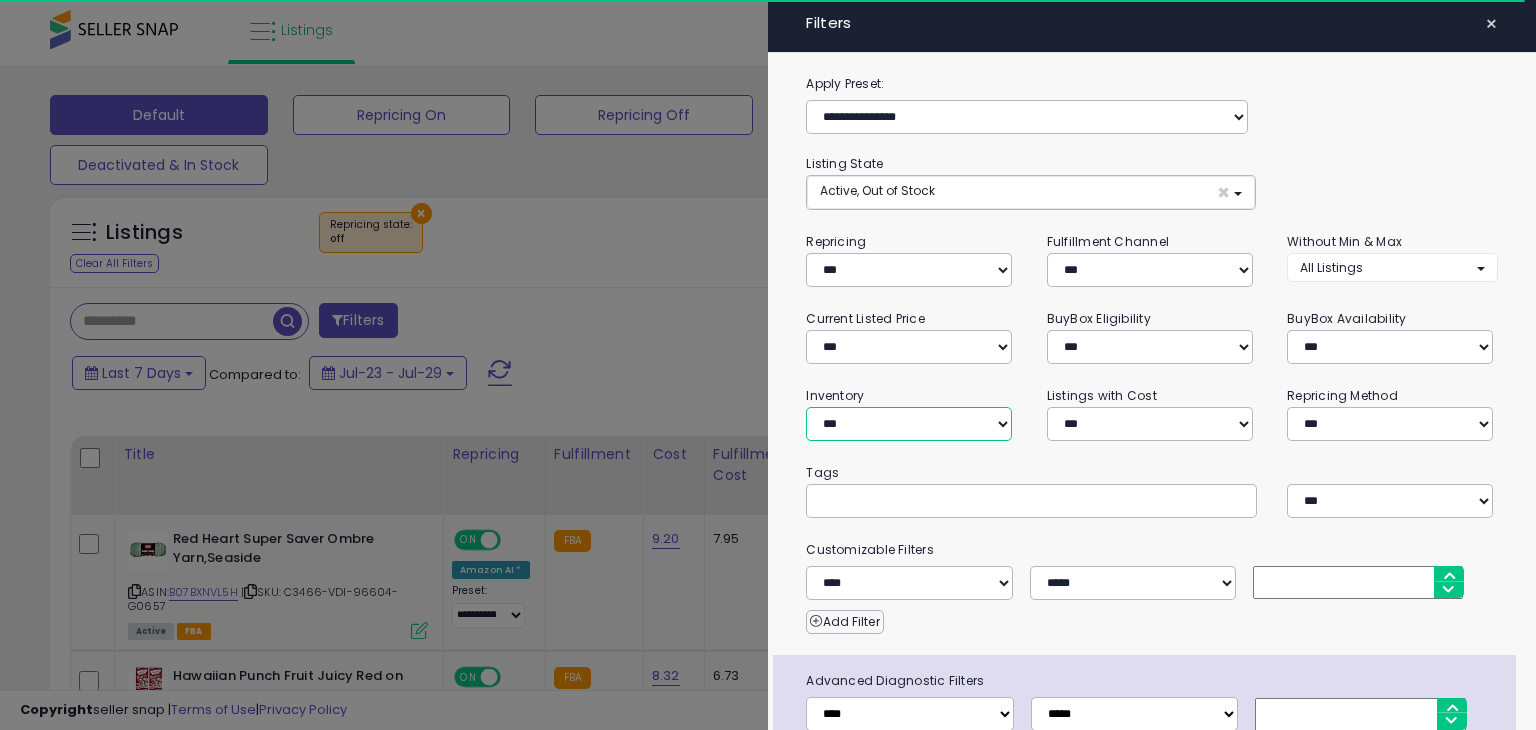 drag, startPoint x: 874, startPoint y: 427, endPoint x: 873, endPoint y: 437, distance: 10.049875 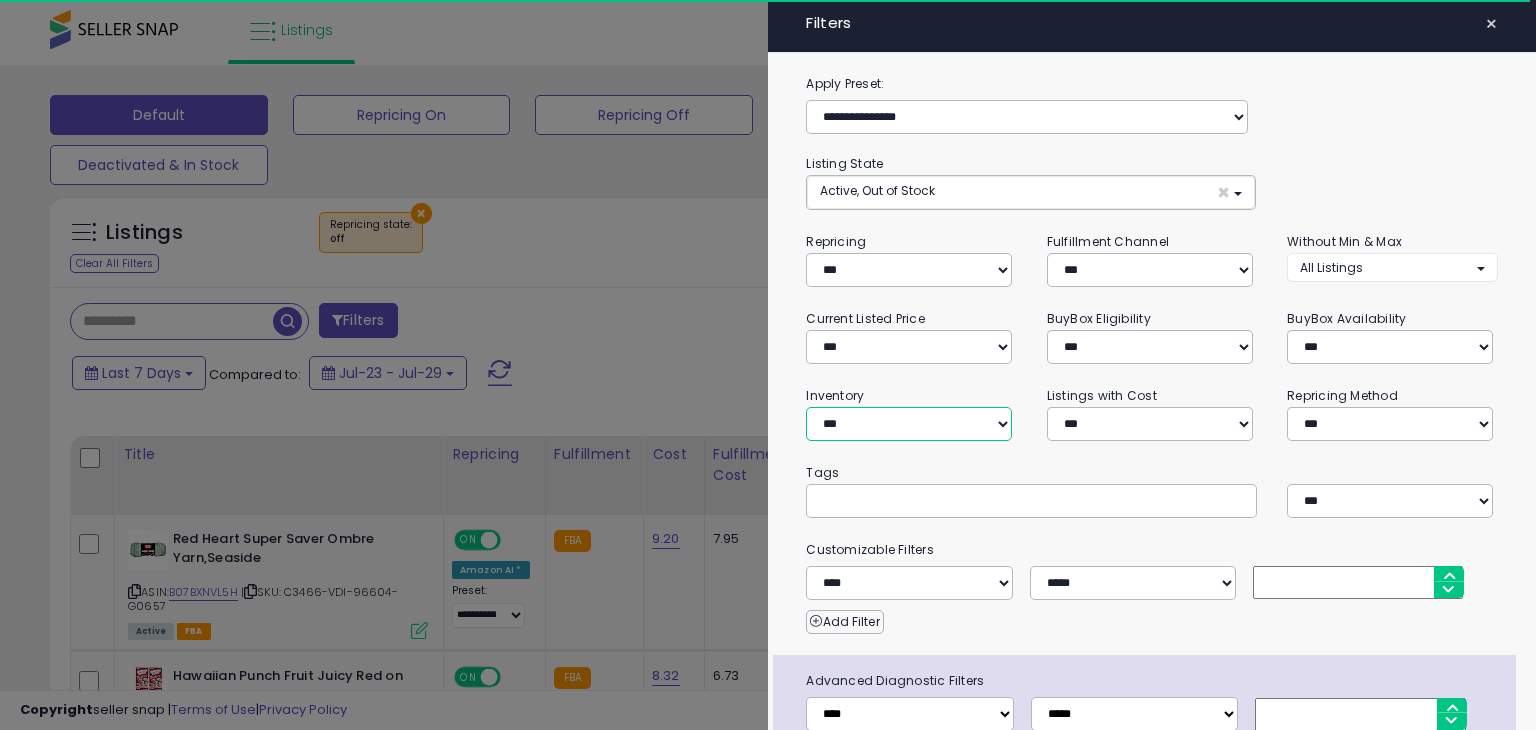 select on "********" 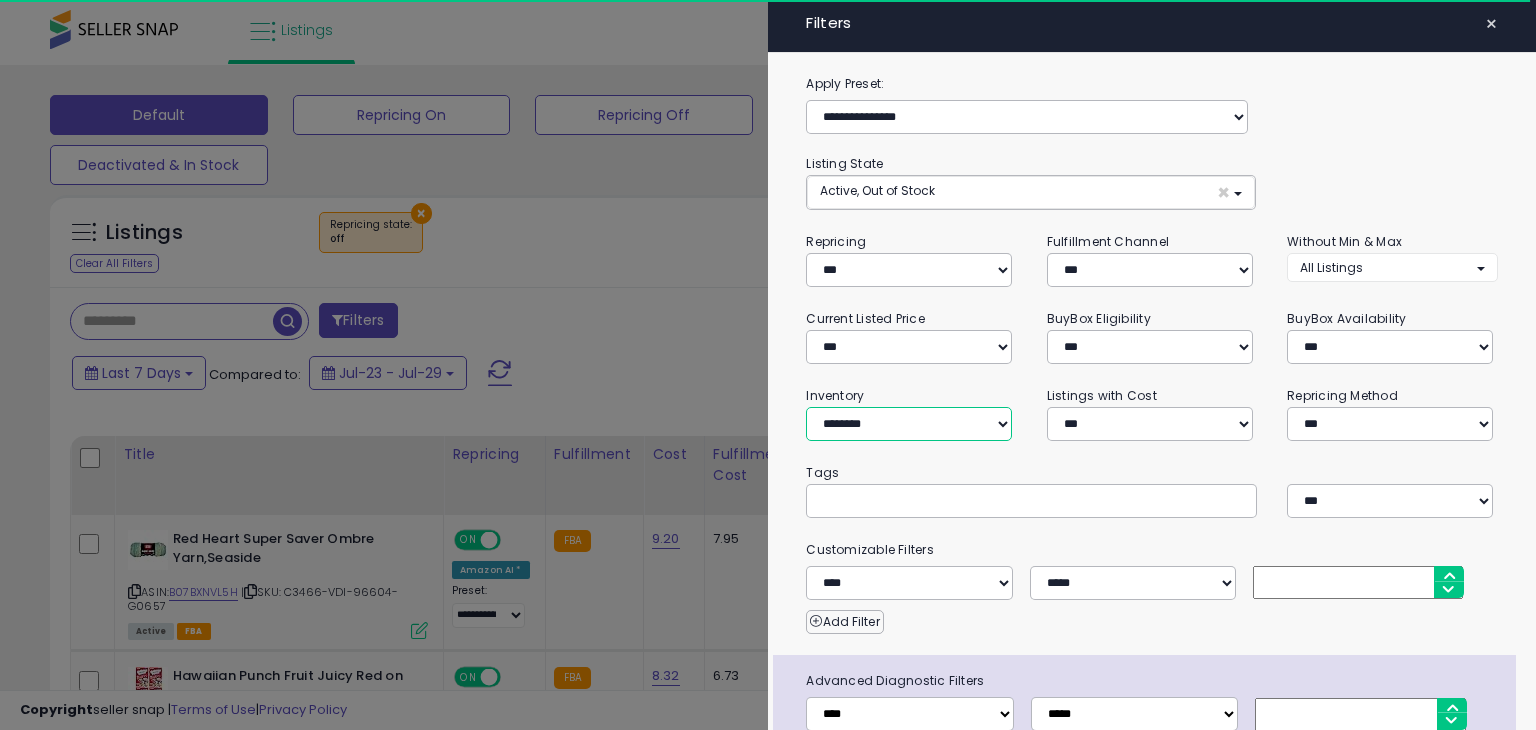 click on "**********" at bounding box center [909, 424] 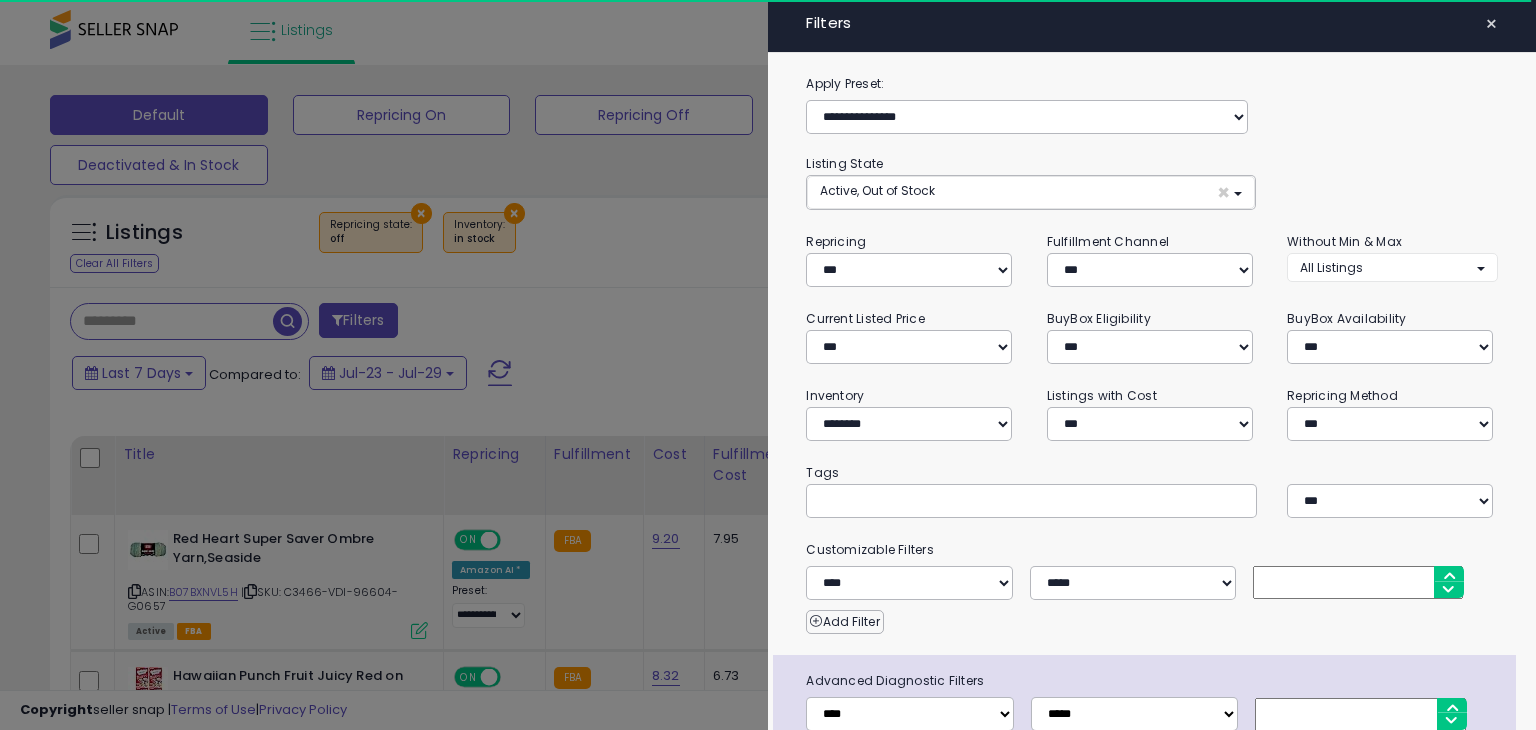 click at bounding box center [768, 365] 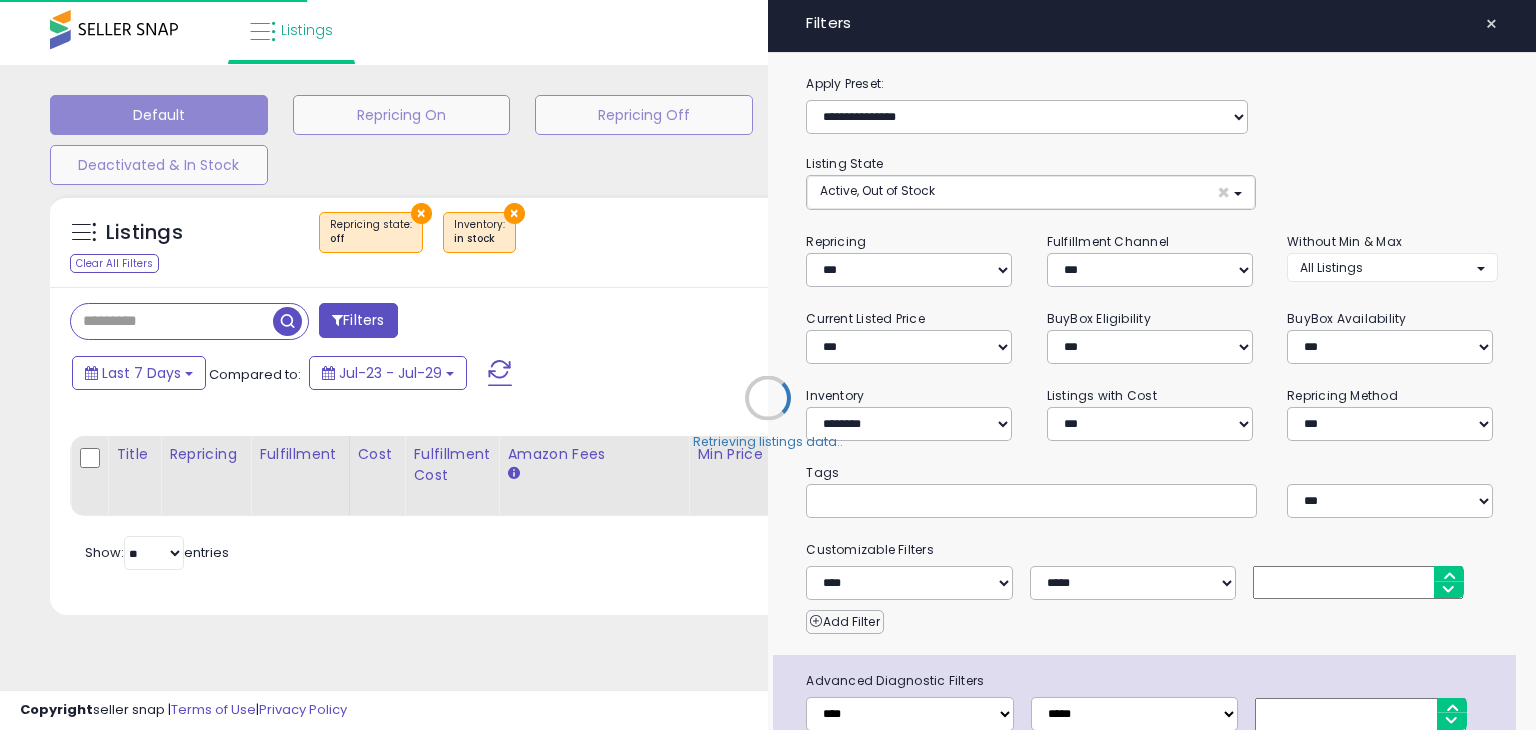 select on "*" 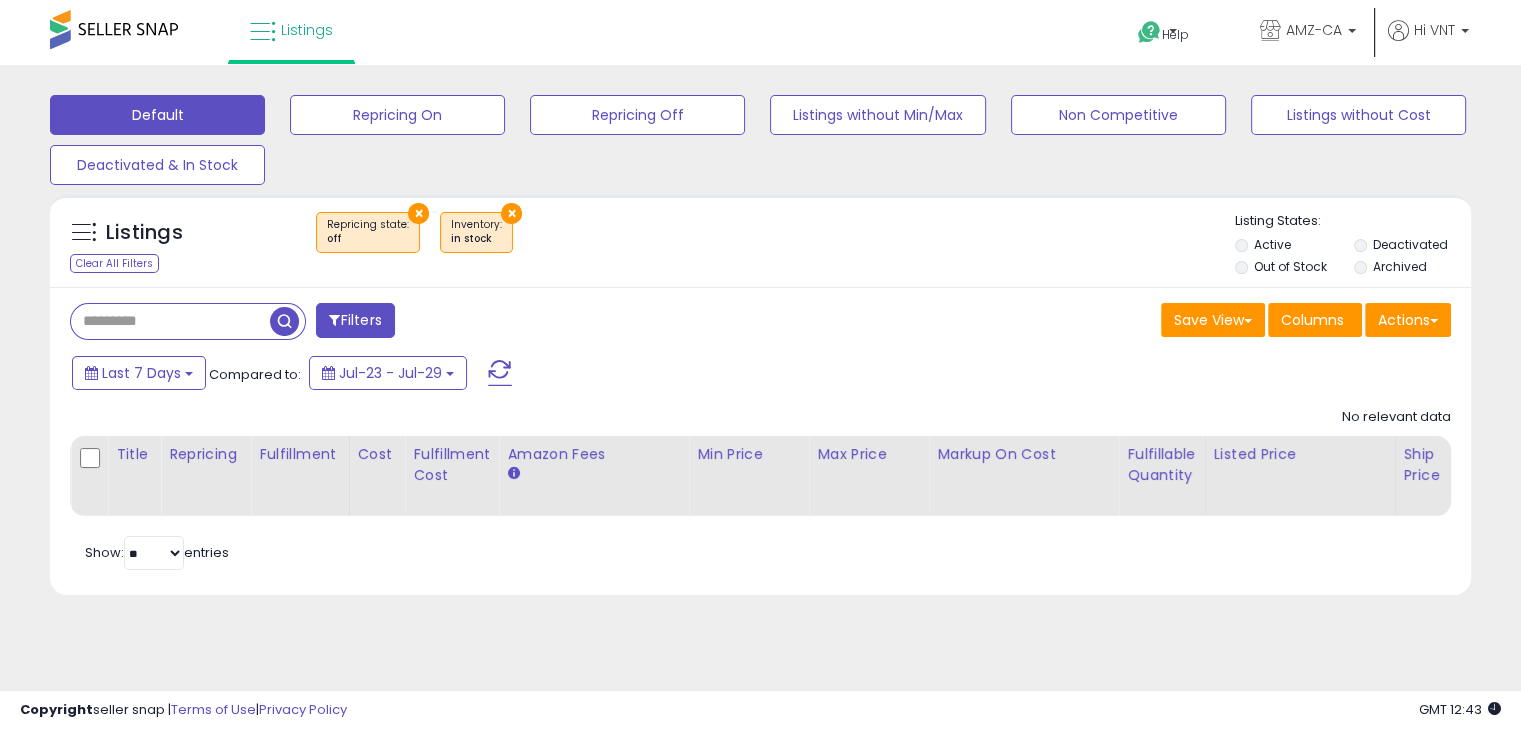 click on "Filters" at bounding box center [355, 320] 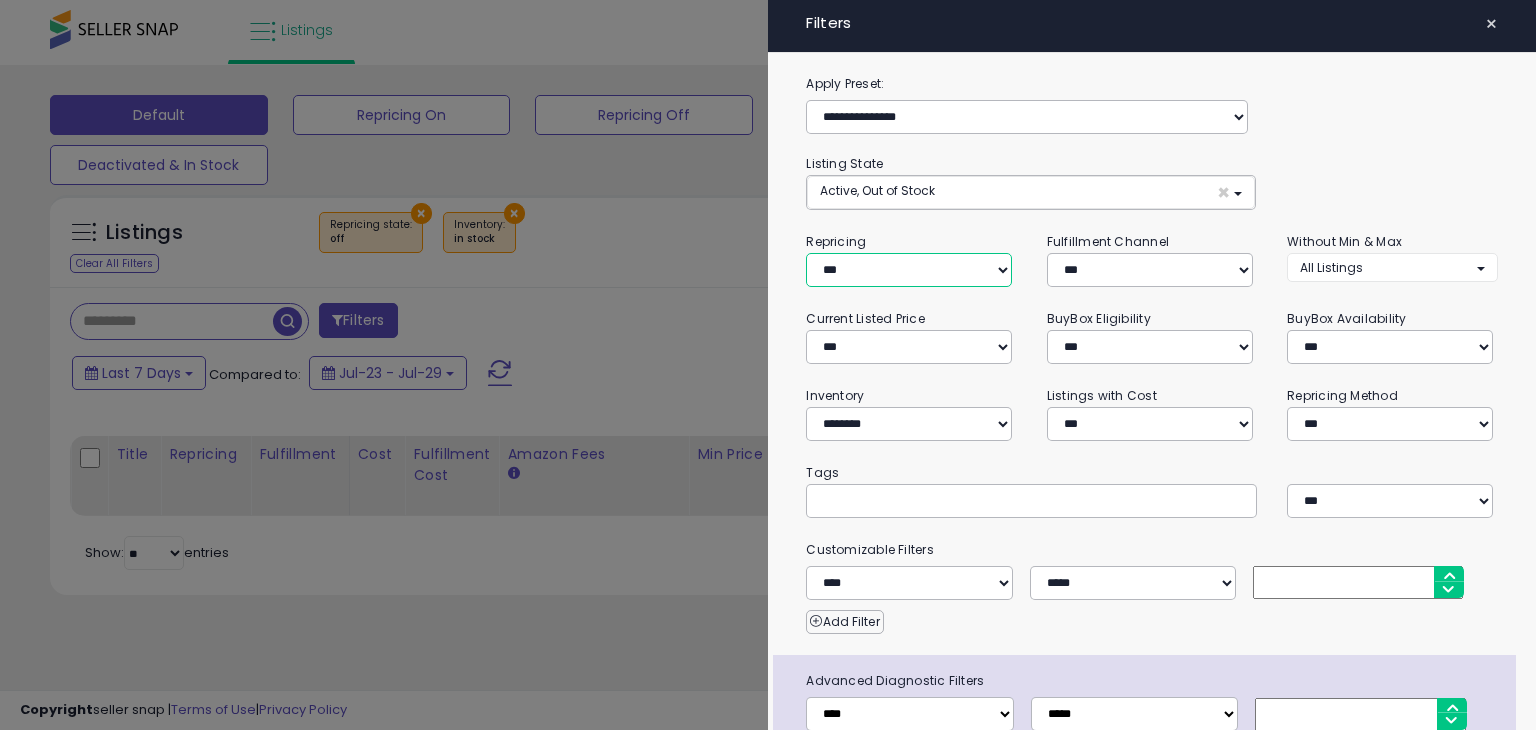 click on "**********" at bounding box center (909, 270) 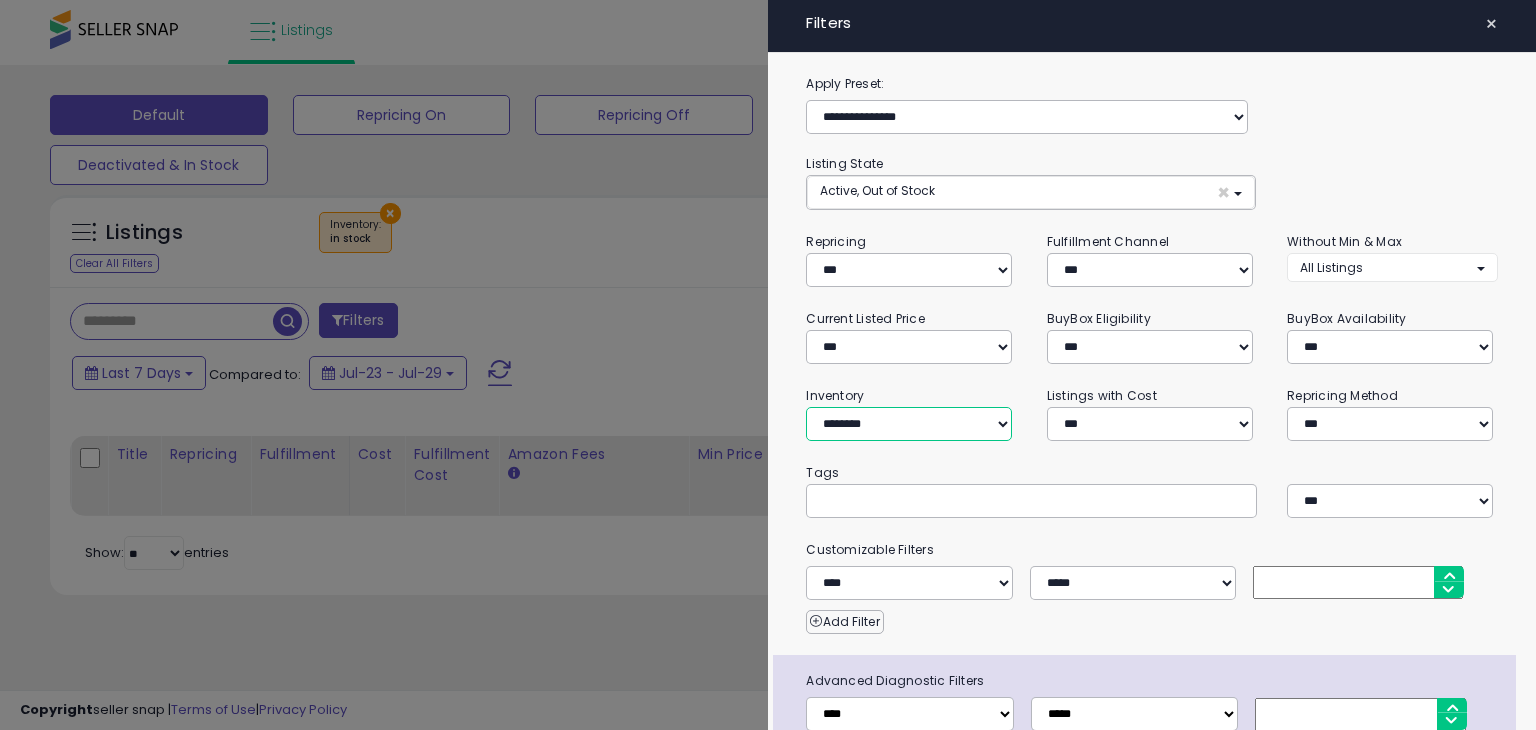 click on "**********" at bounding box center [909, 424] 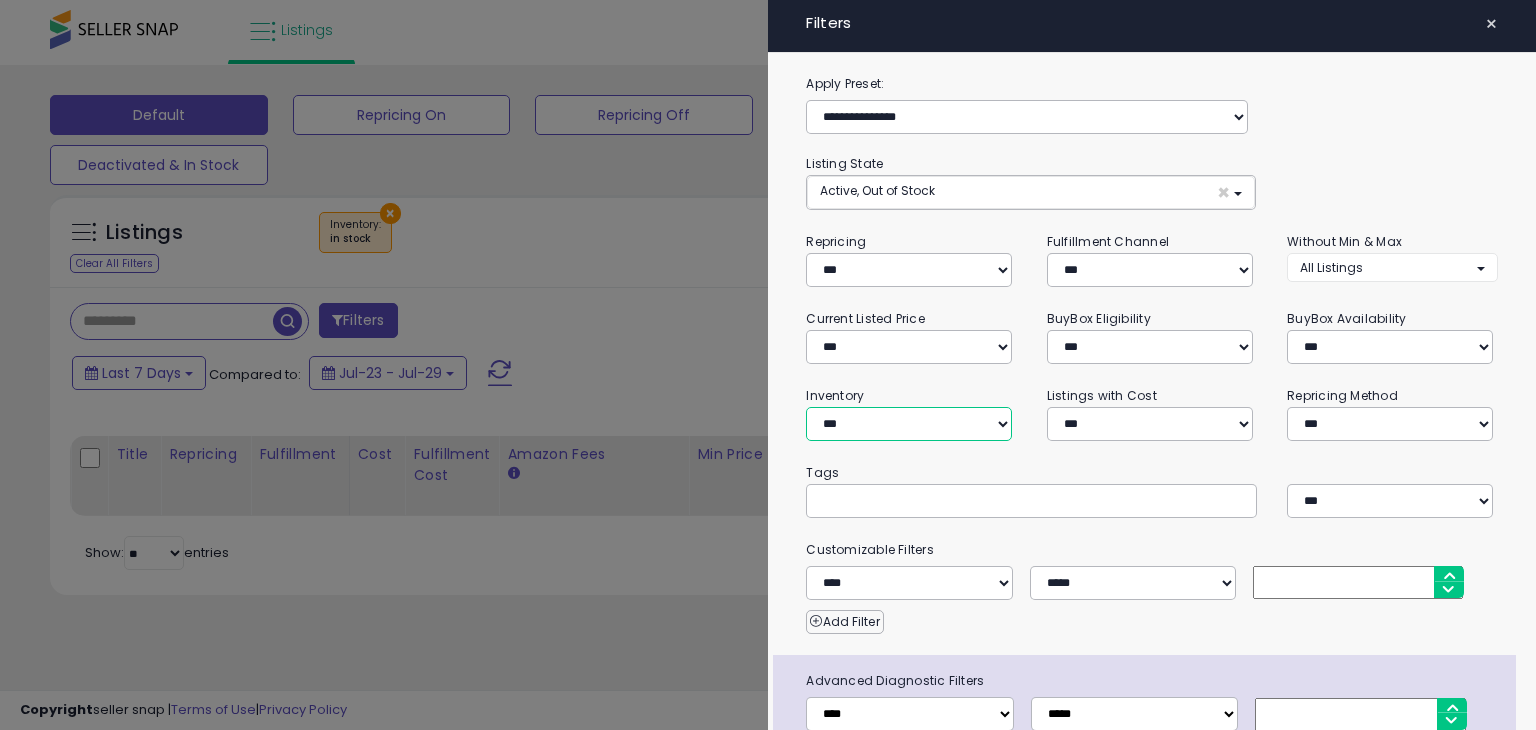 click on "**********" at bounding box center (909, 424) 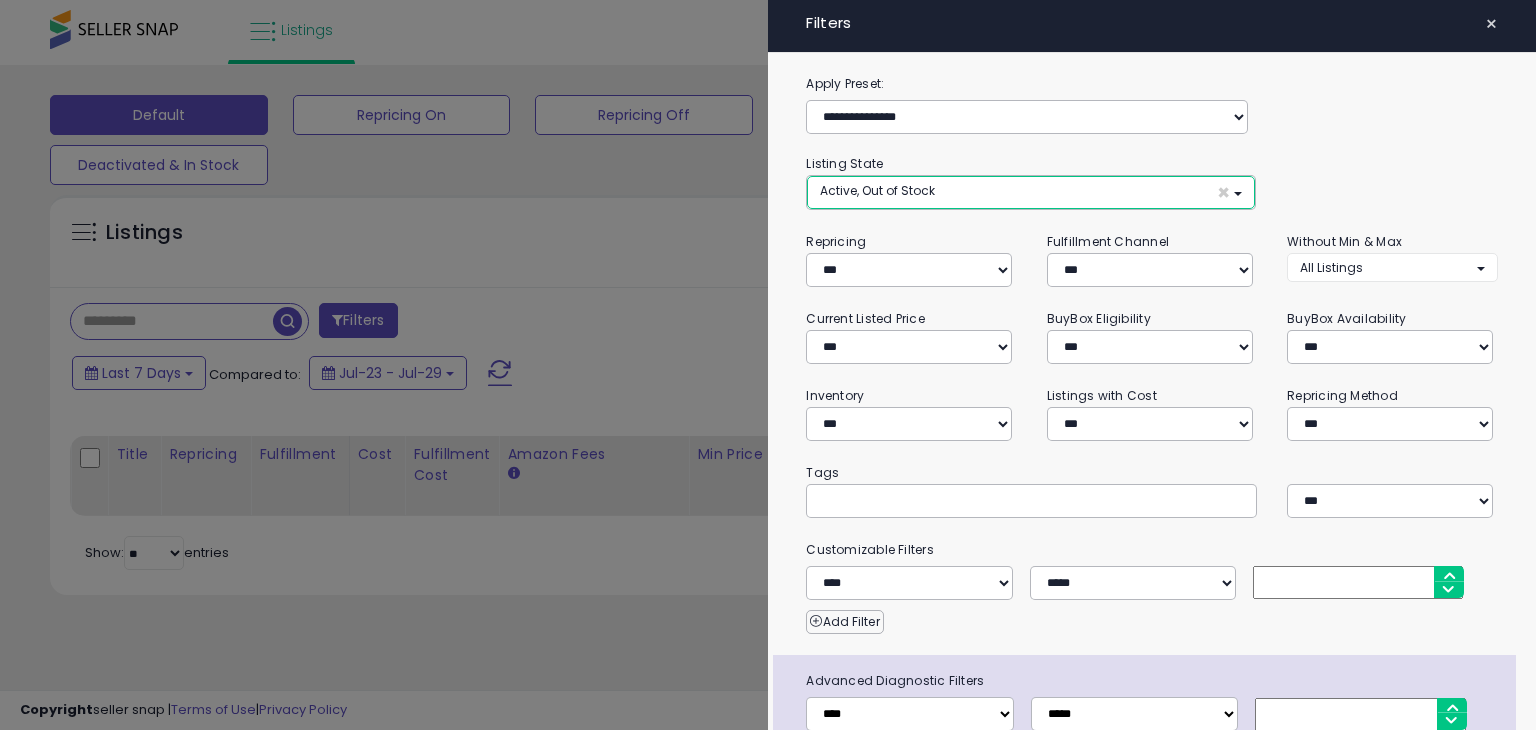 click on "Active, Out of Stock
×" at bounding box center [1030, 192] 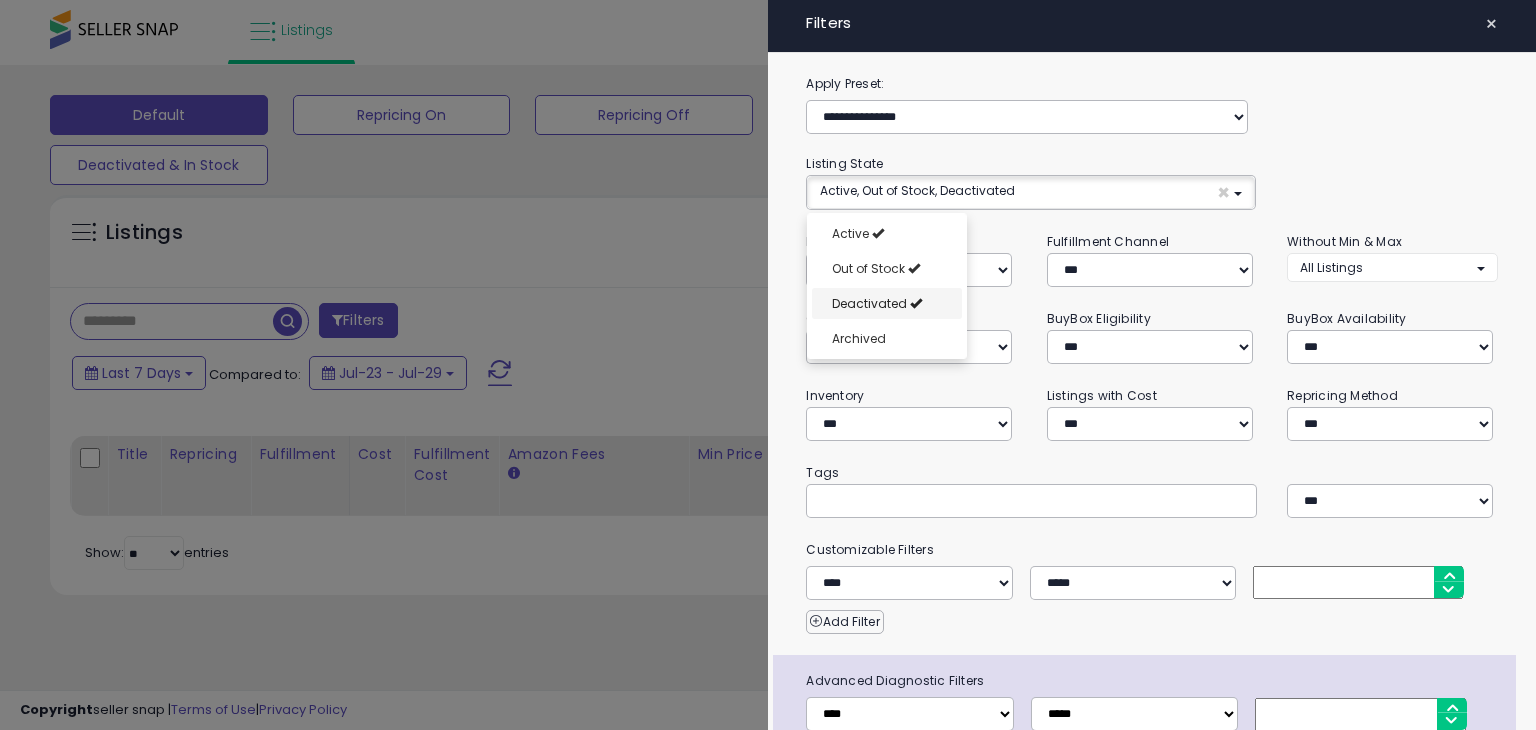 click on "Deactivated" at bounding box center [887, 303] 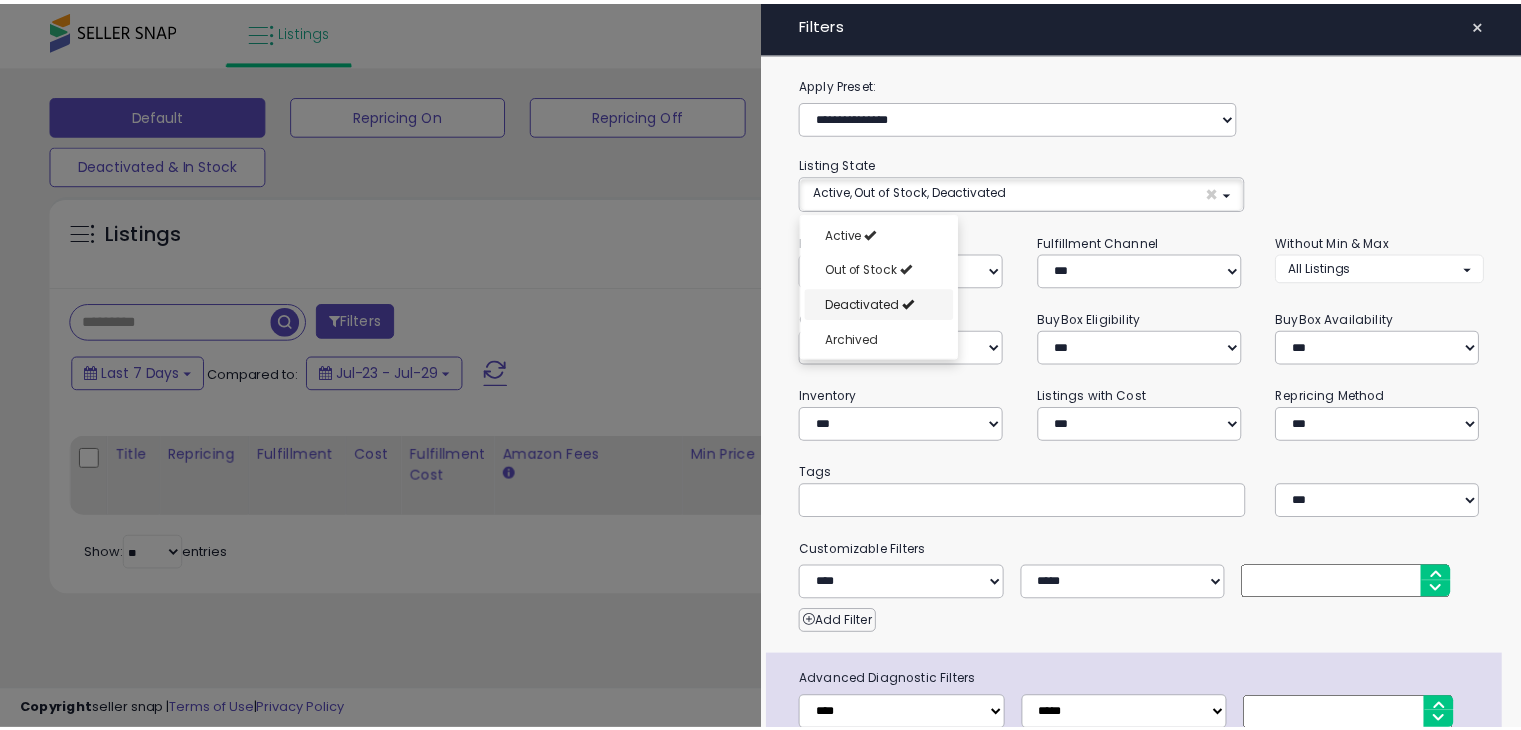 scroll, scrollTop: 16, scrollLeft: 0, axis: vertical 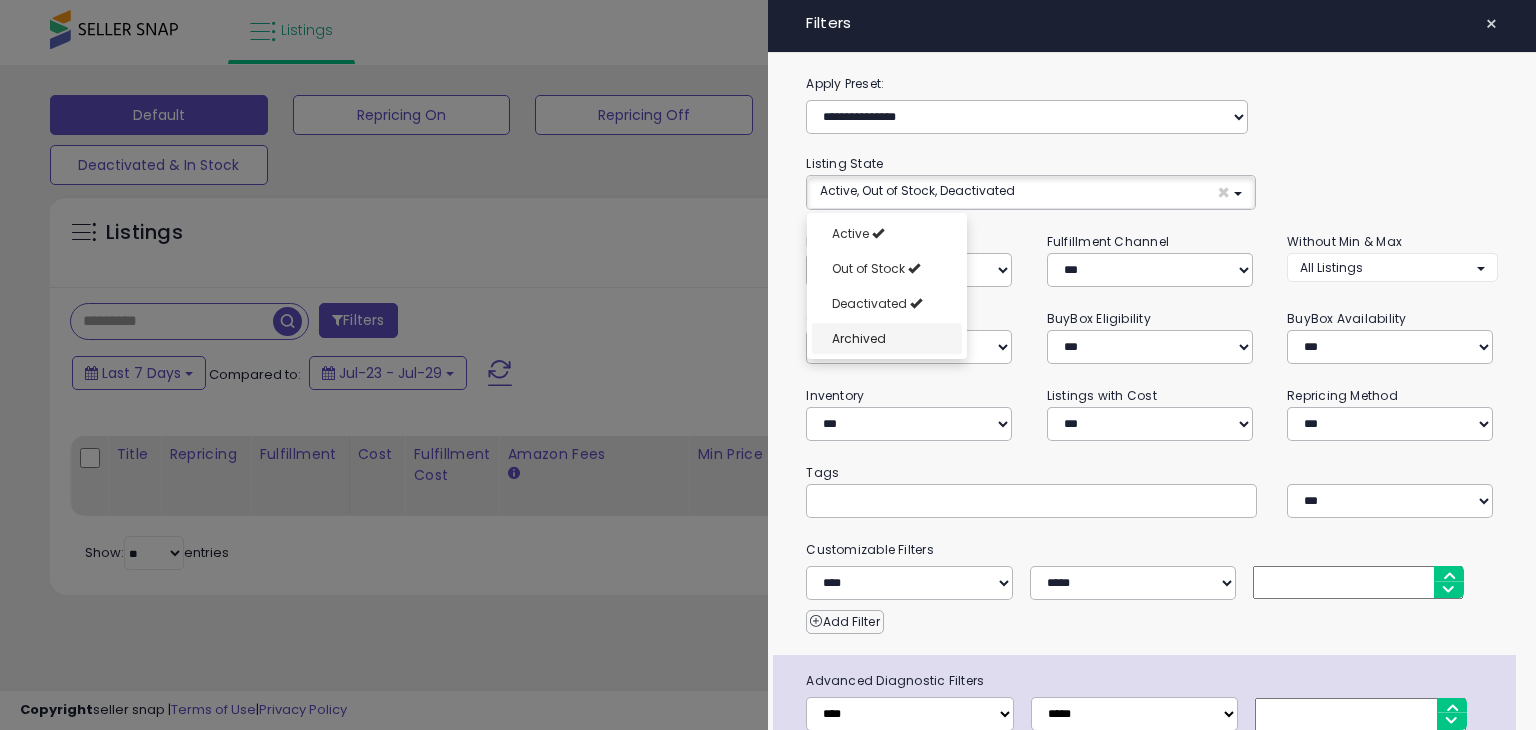 select on "**********" 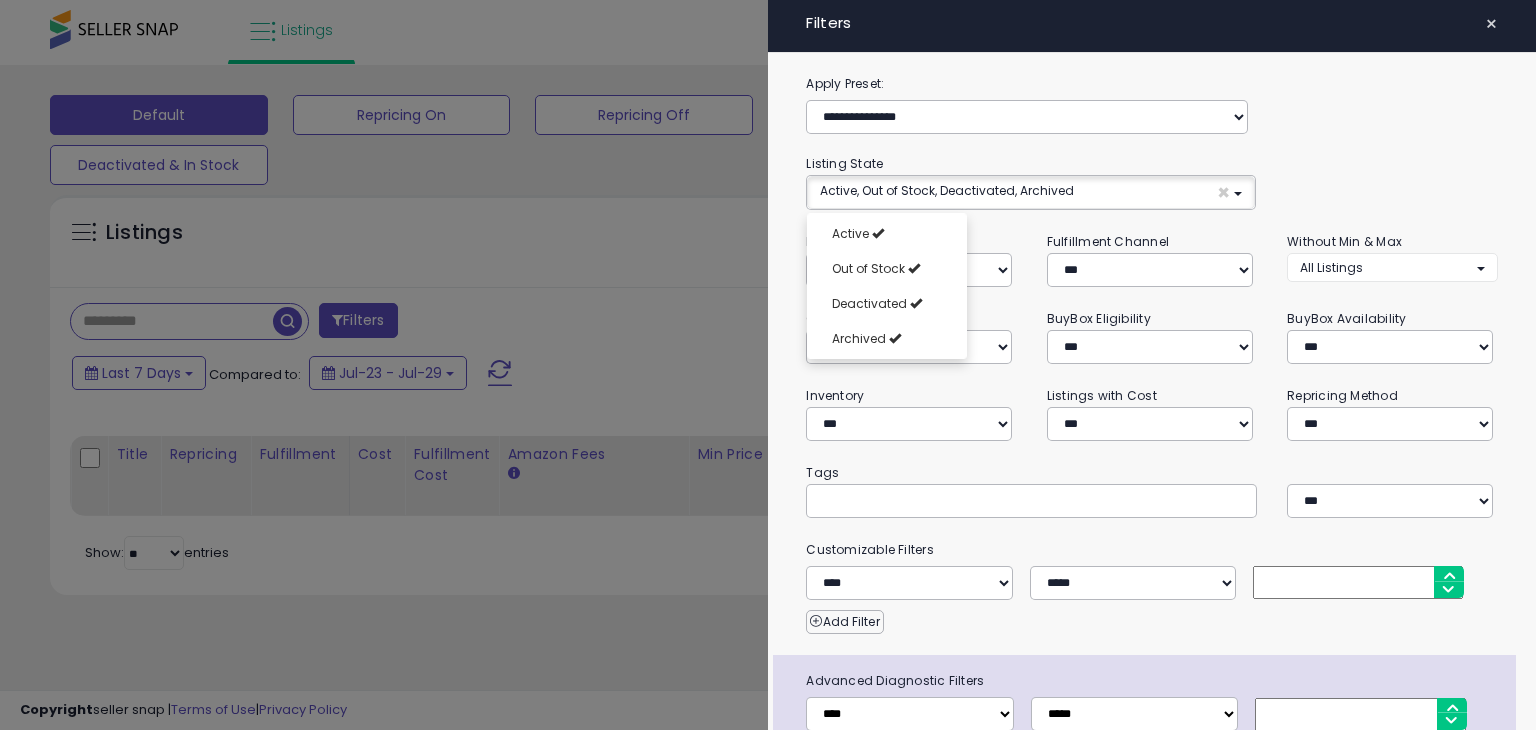 click at bounding box center (768, 365) 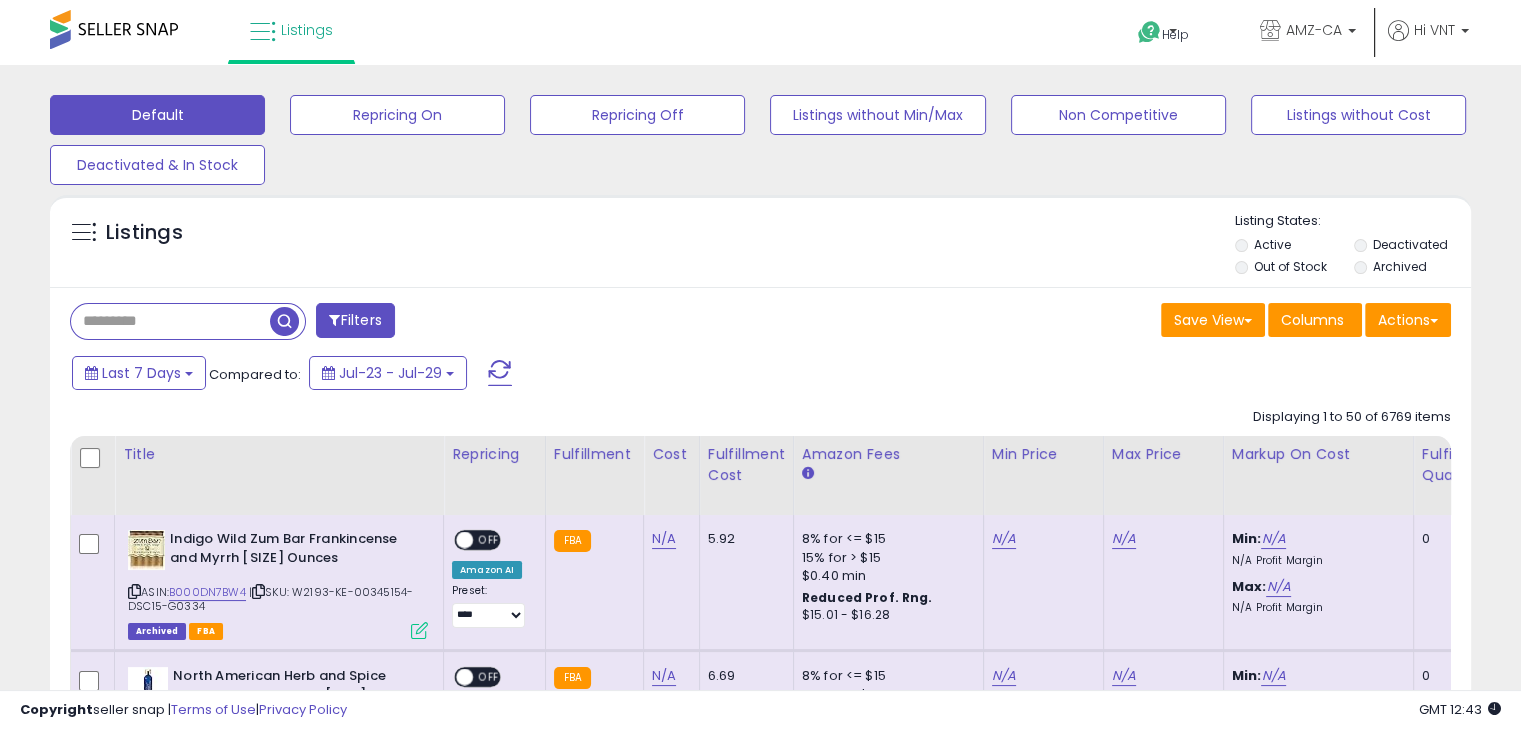 click at bounding box center [170, 321] 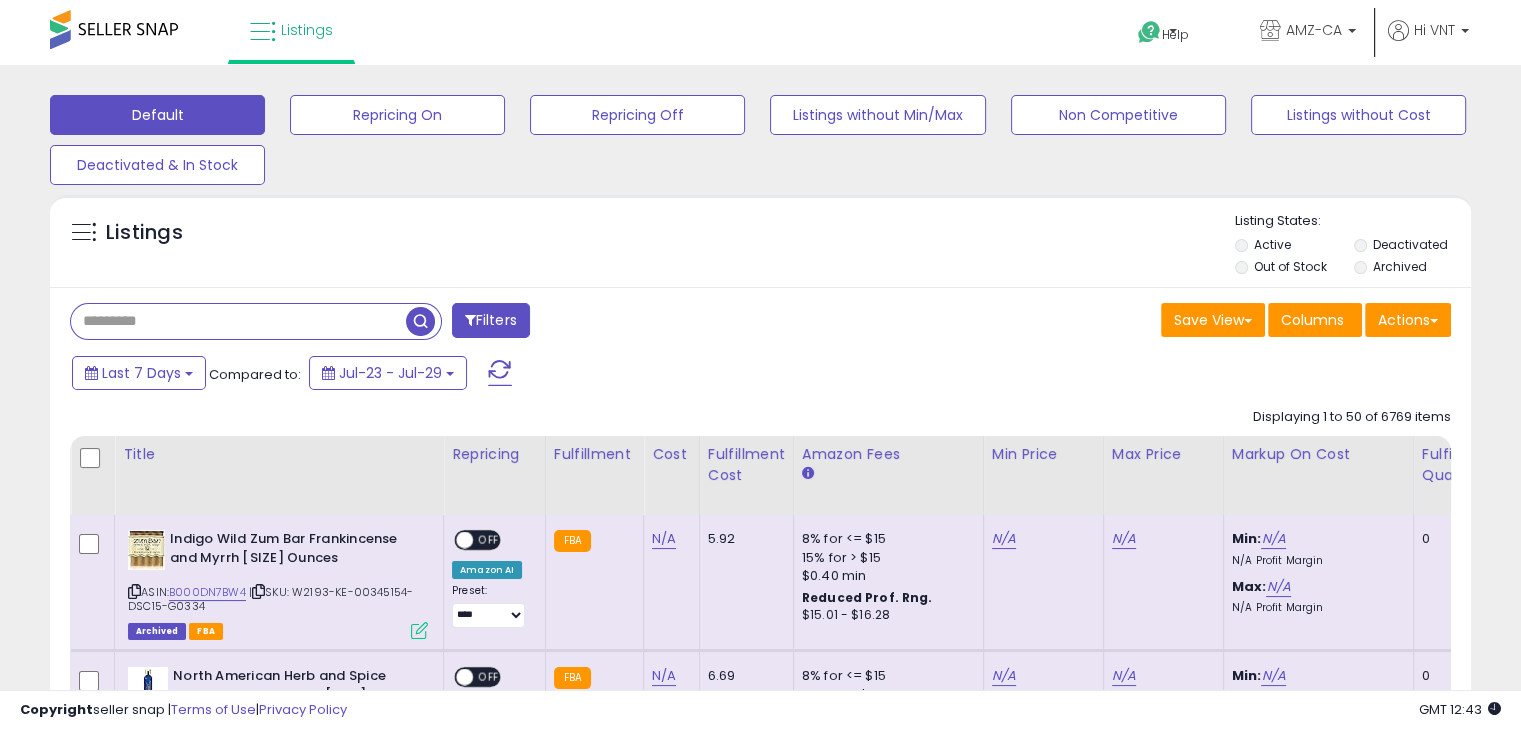 paste on "**********" 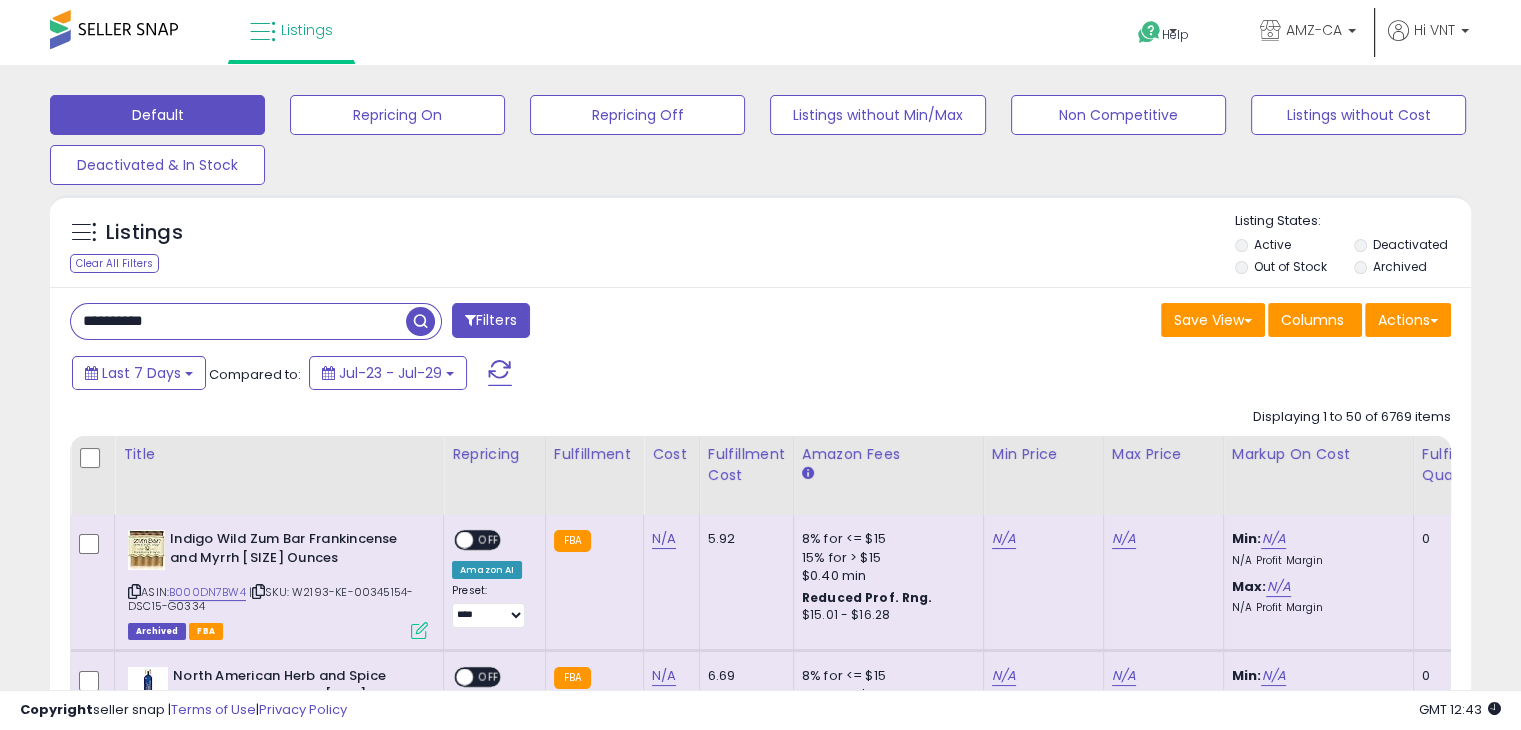 type on "**********" 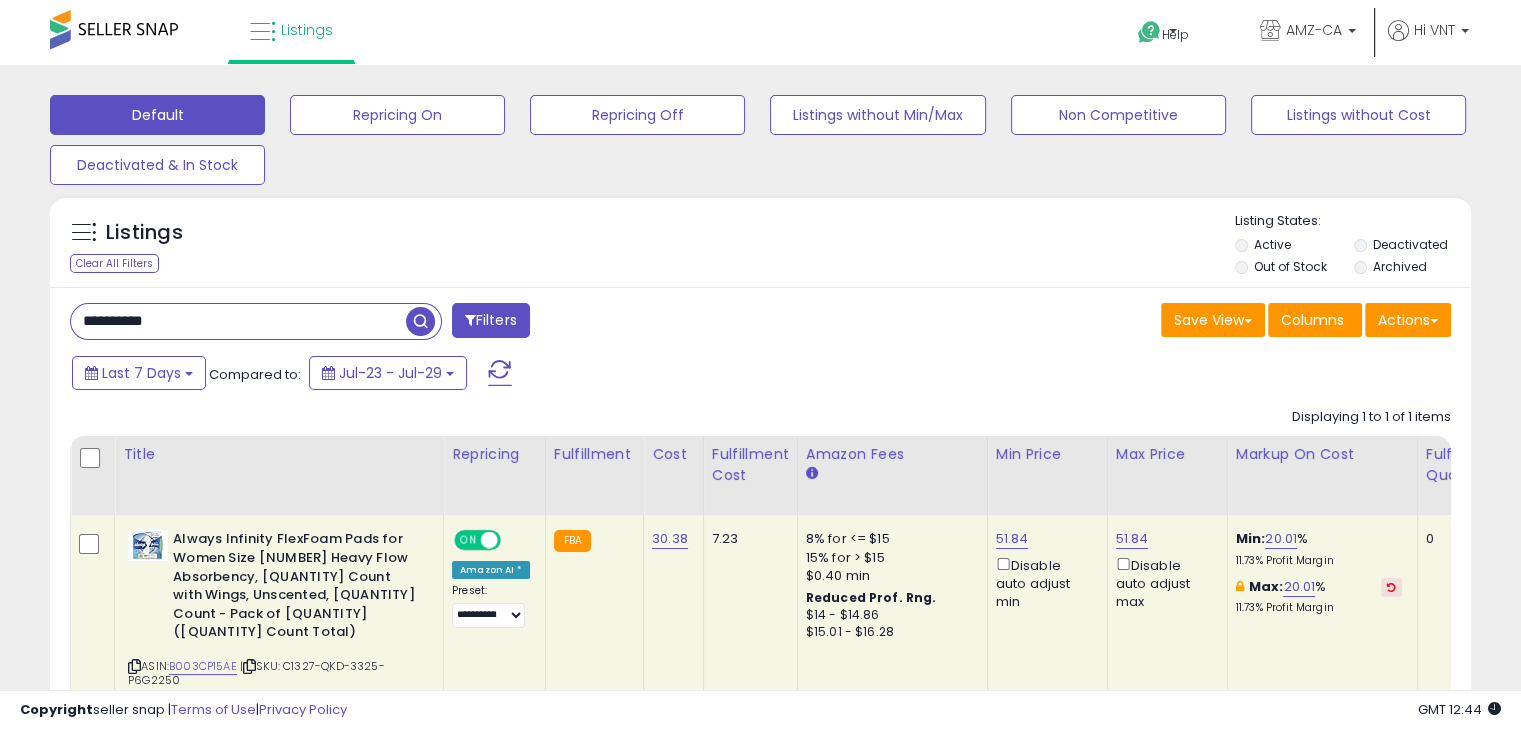 scroll, scrollTop: 100, scrollLeft: 0, axis: vertical 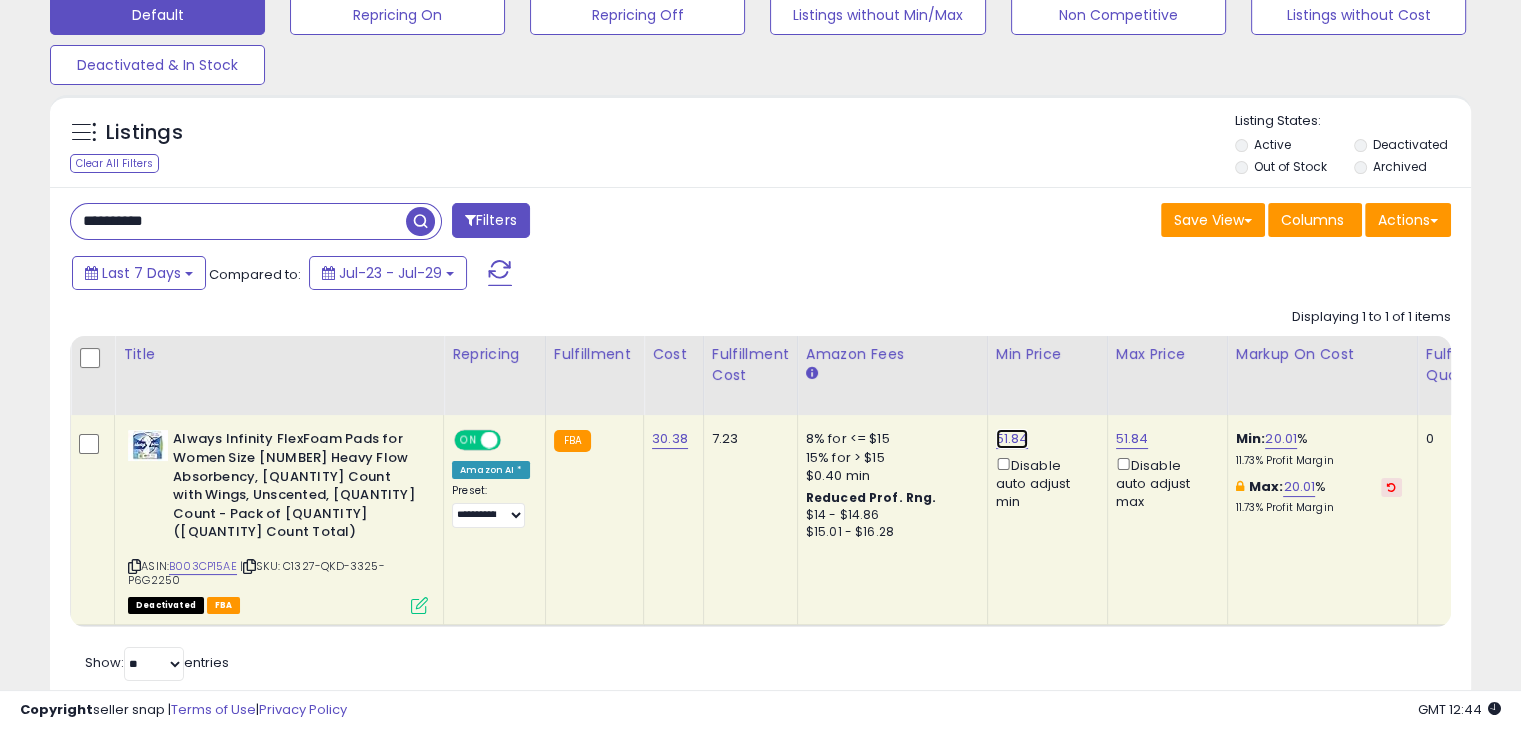 click on "51.84" at bounding box center (1012, 439) 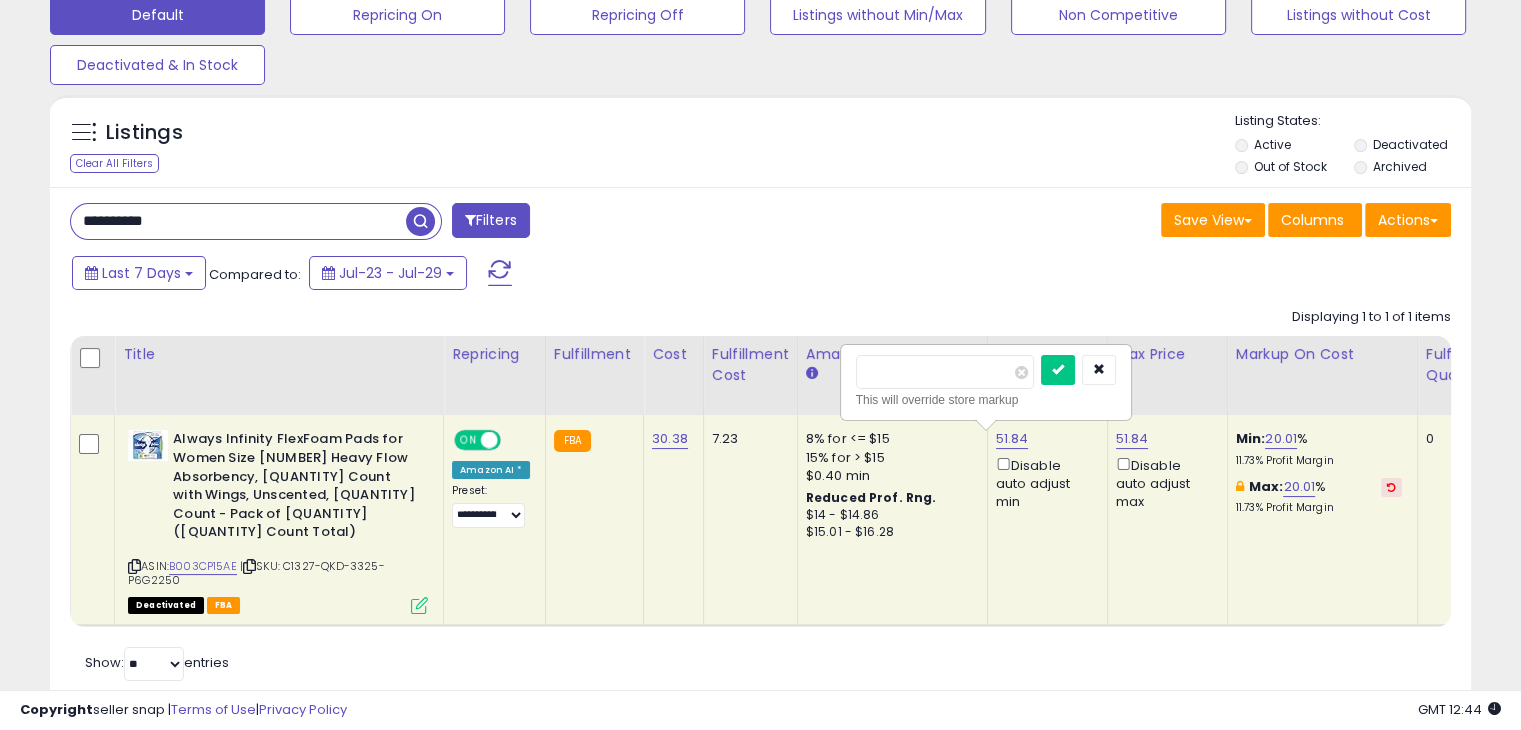 drag, startPoint x: 965, startPoint y: 375, endPoint x: 833, endPoint y: 389, distance: 132.74034 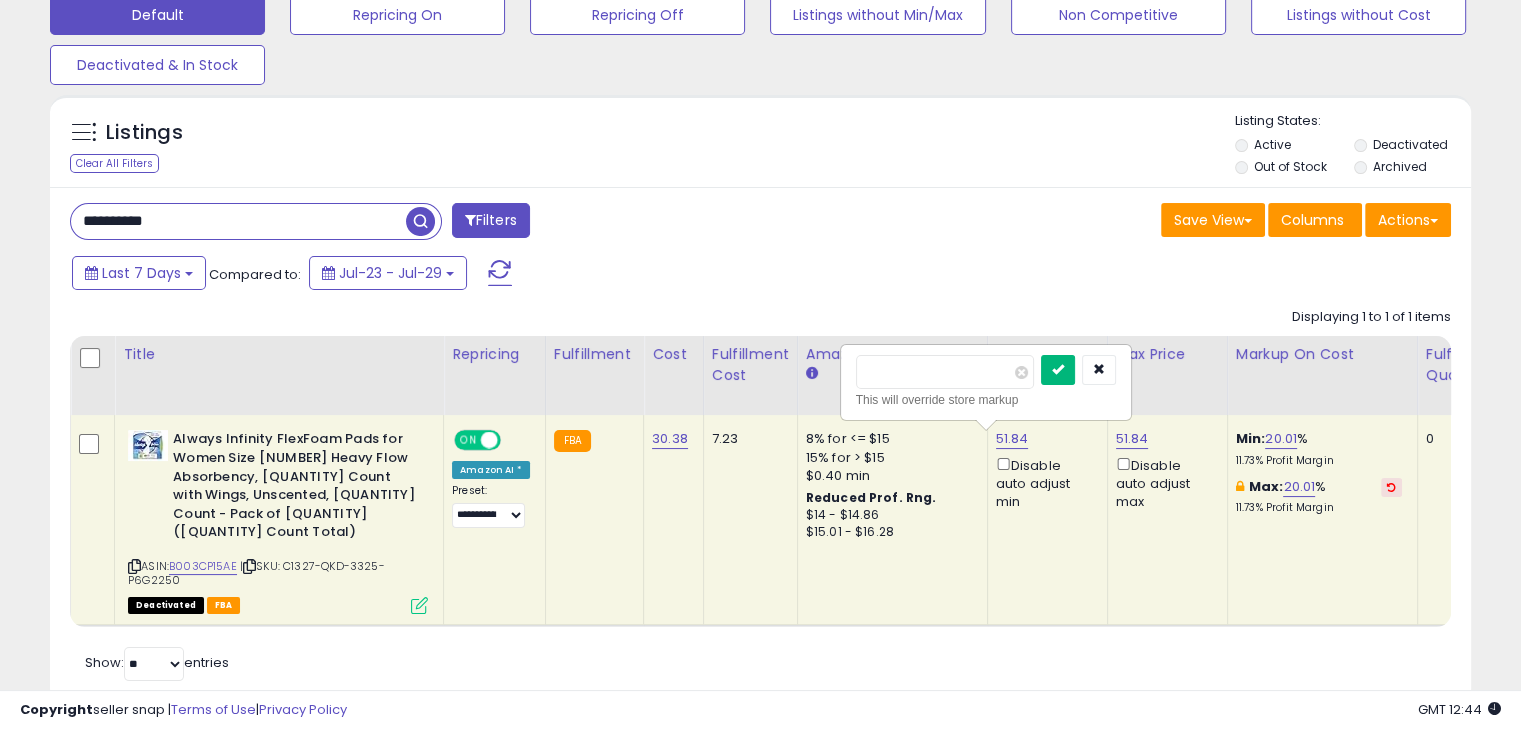 type on "**" 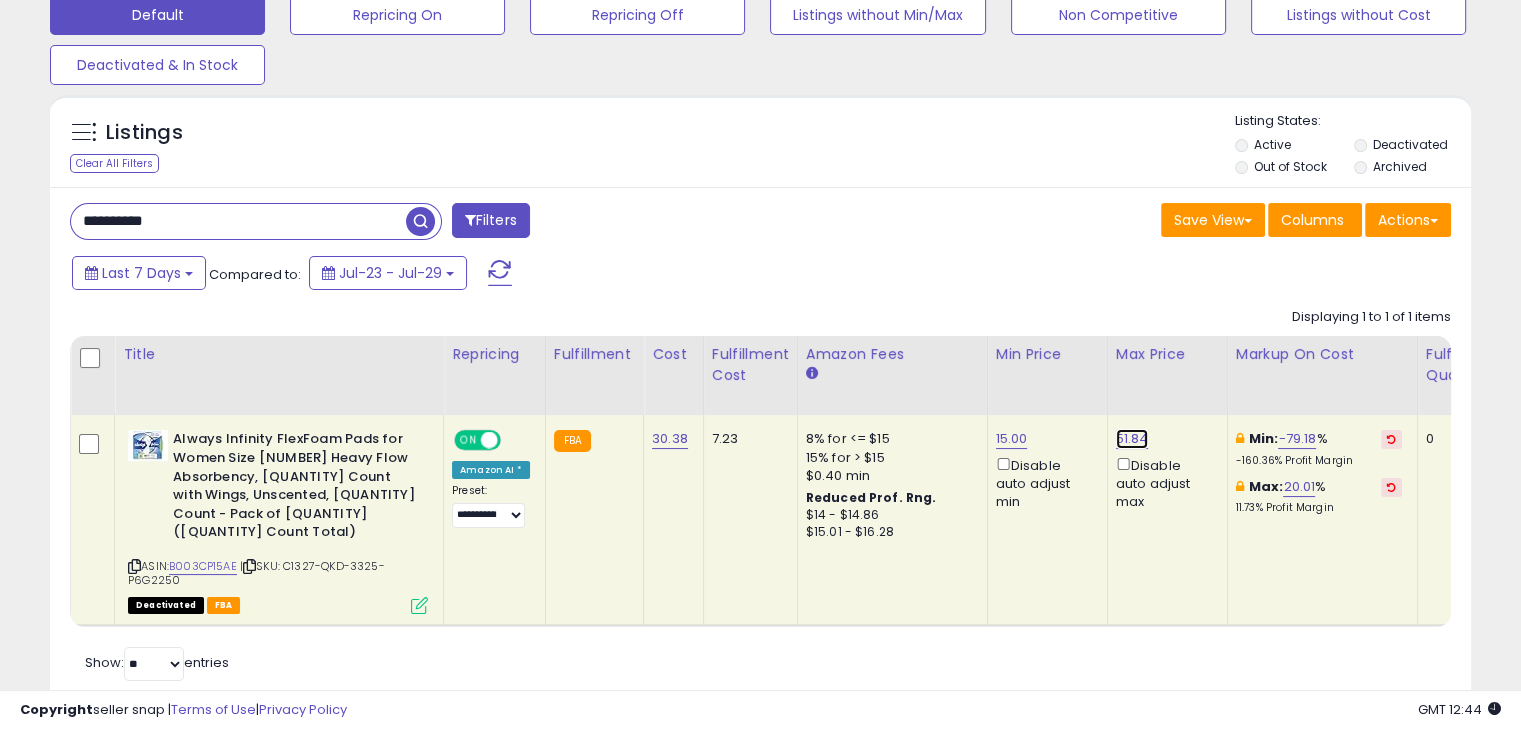 click on "51.84" at bounding box center (1132, 439) 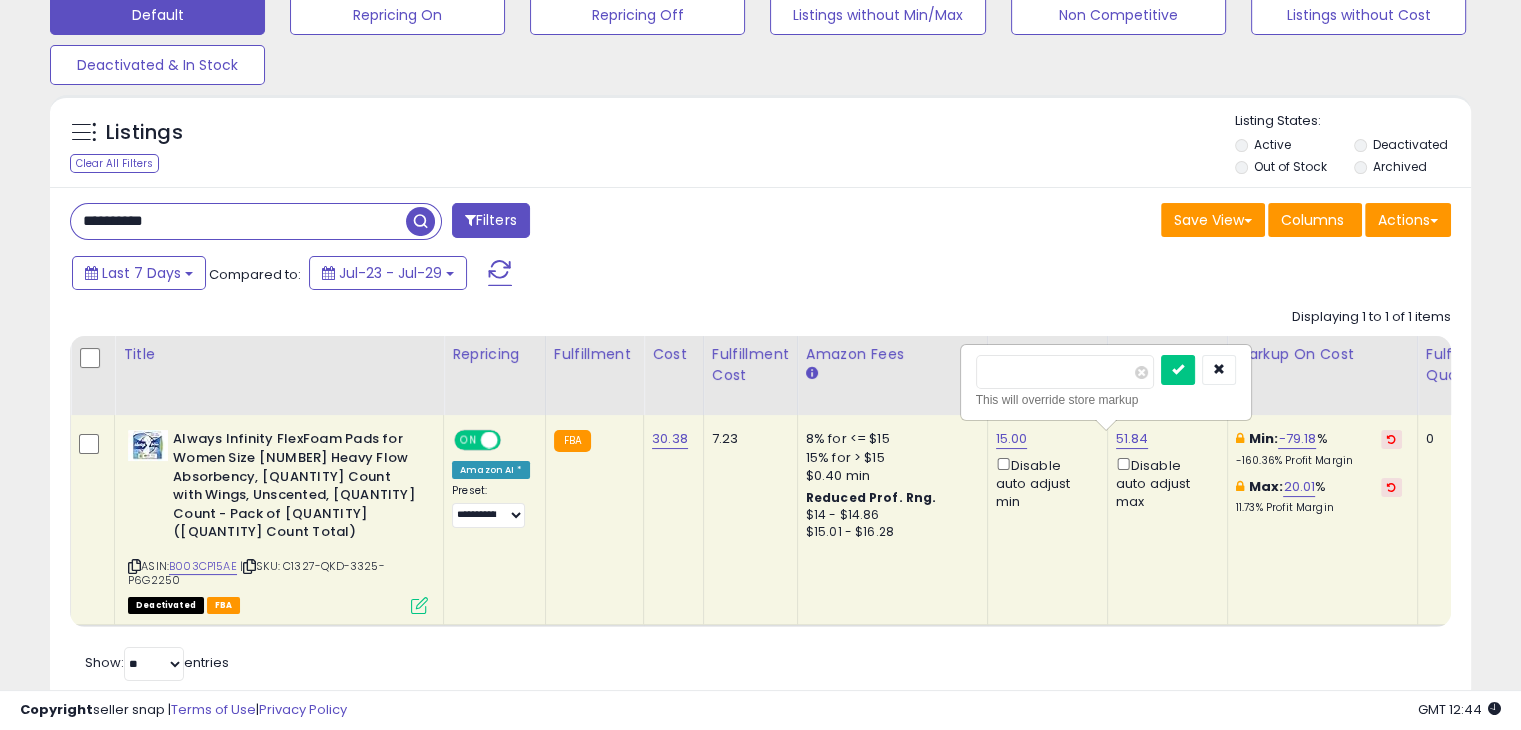 drag, startPoint x: 1072, startPoint y: 385, endPoint x: 986, endPoint y: 377, distance: 86.37129 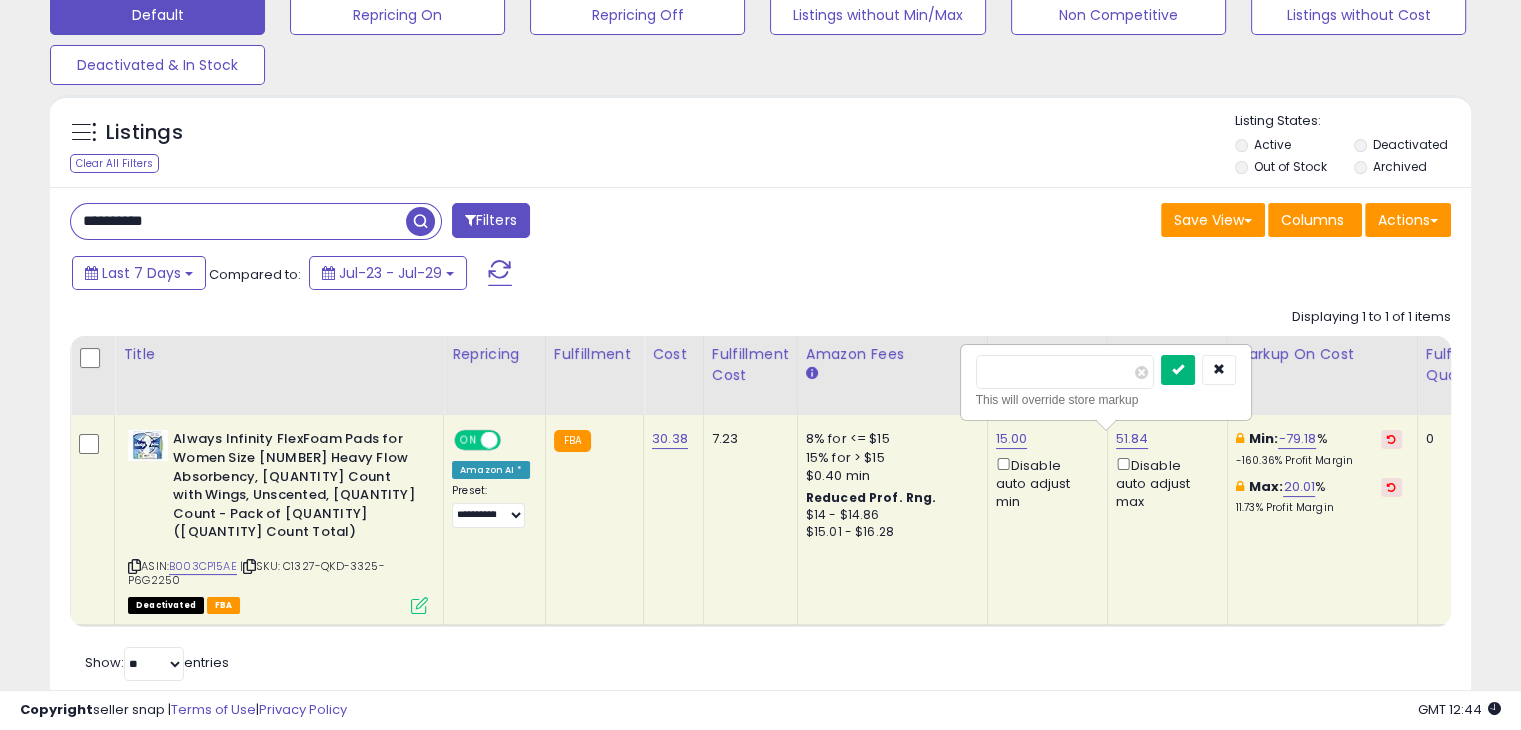 type on "*****" 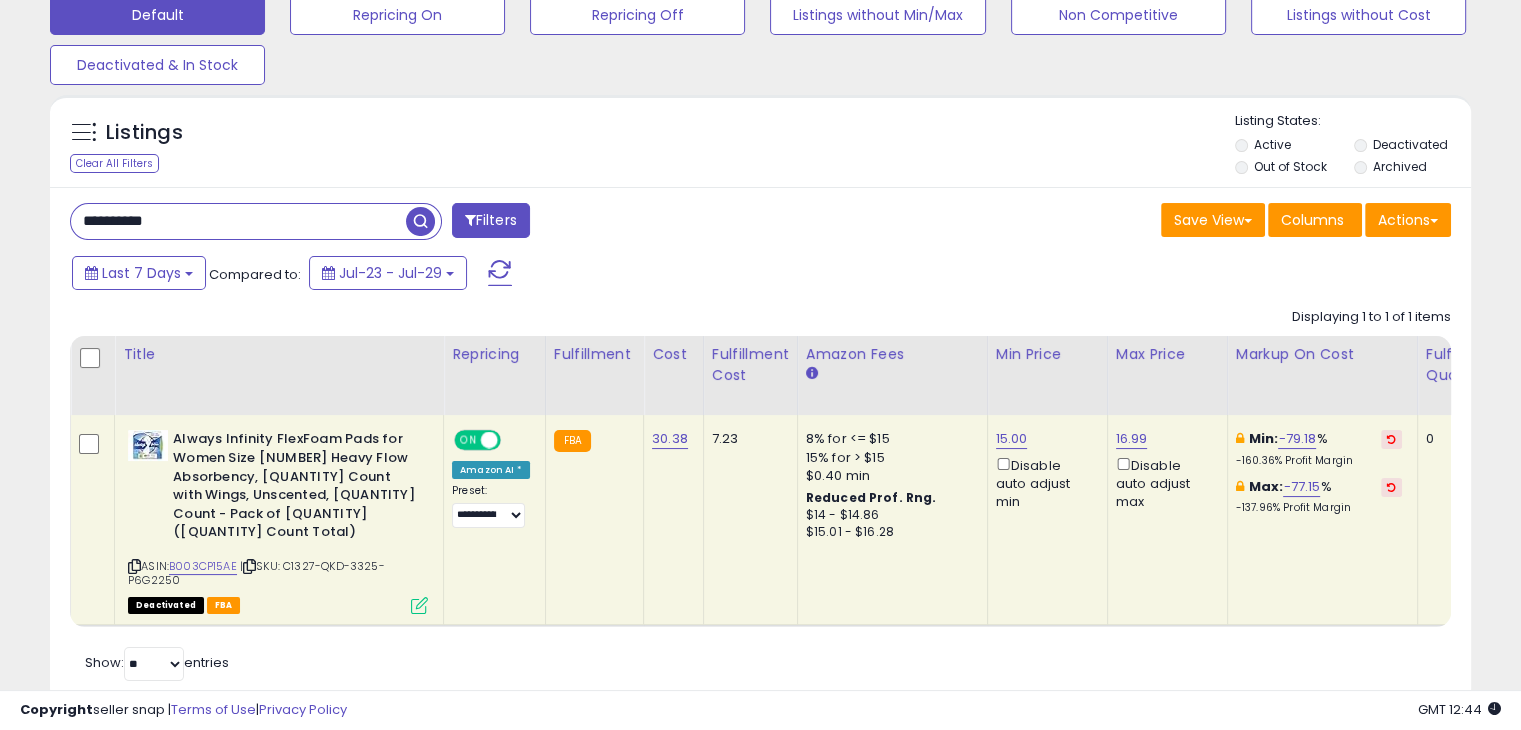 click on "**********" at bounding box center (238, 221) 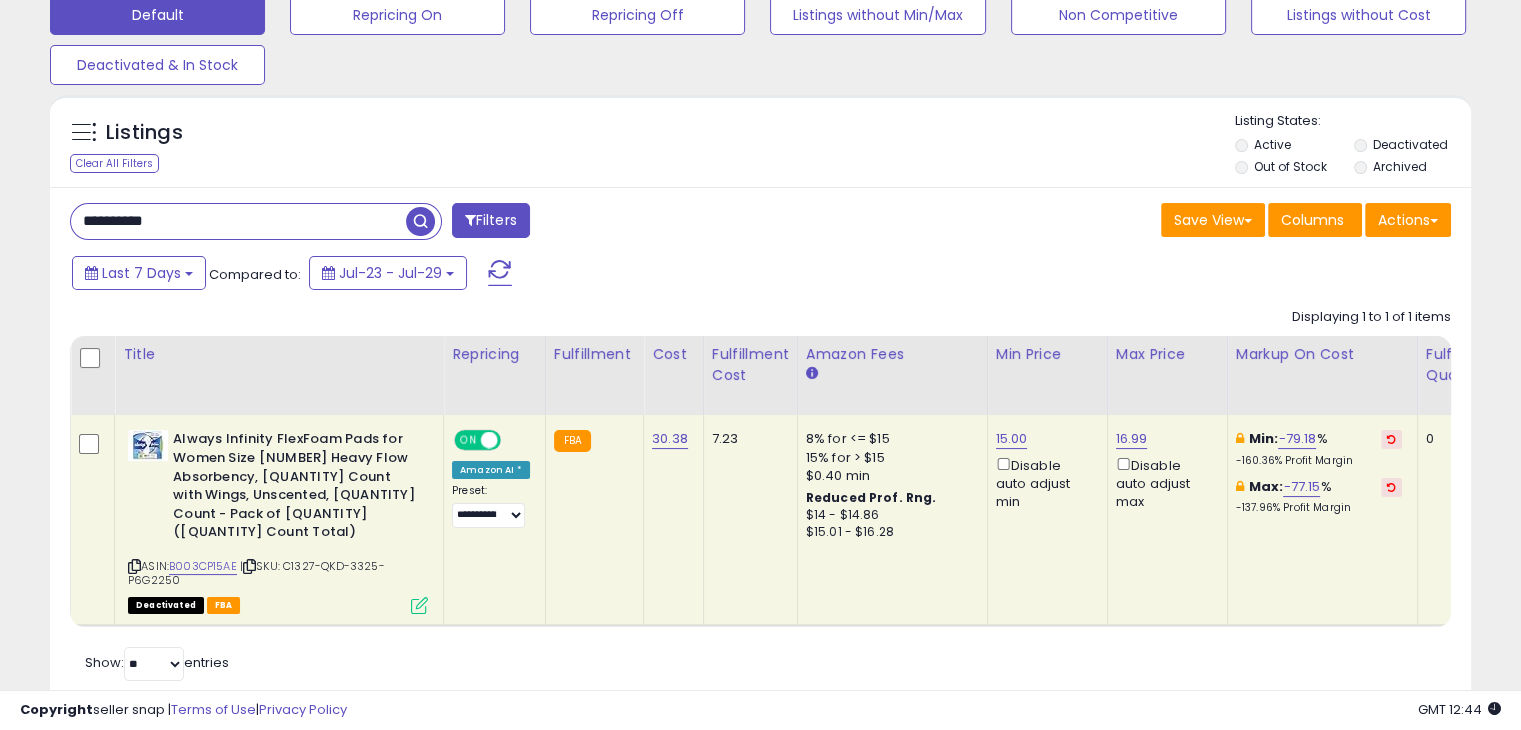 paste 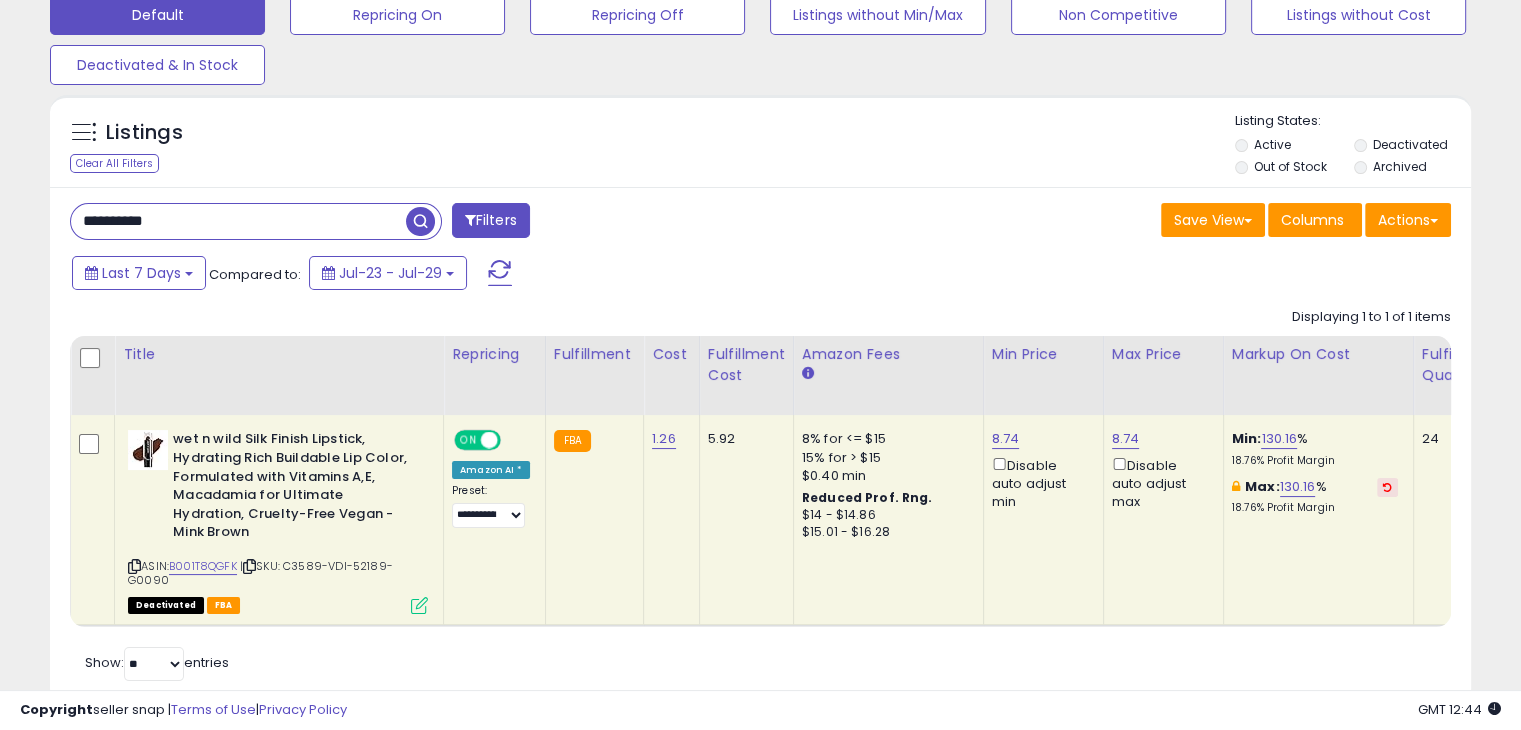click on "8.74  Disable auto adjust min" 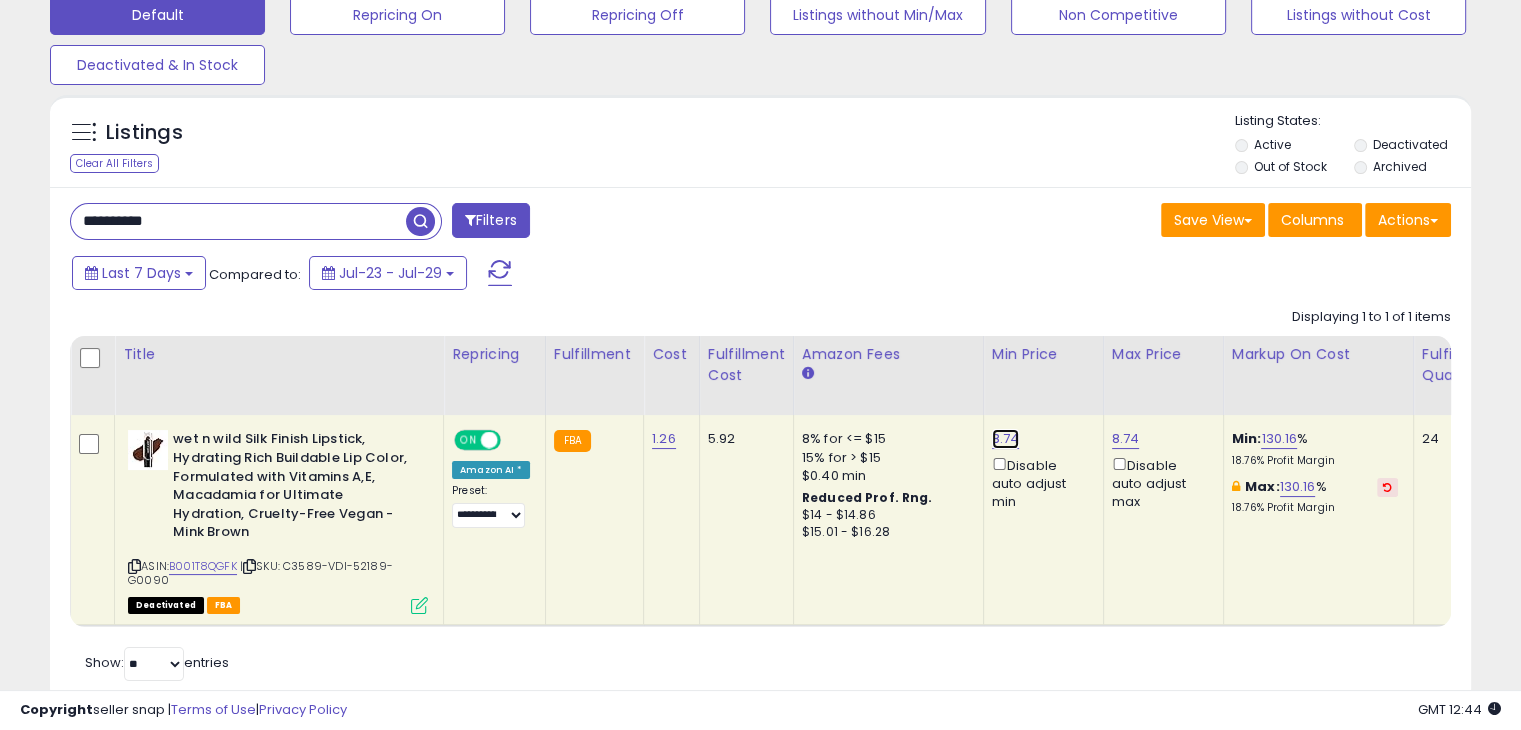 click on "8.74" at bounding box center [1006, 439] 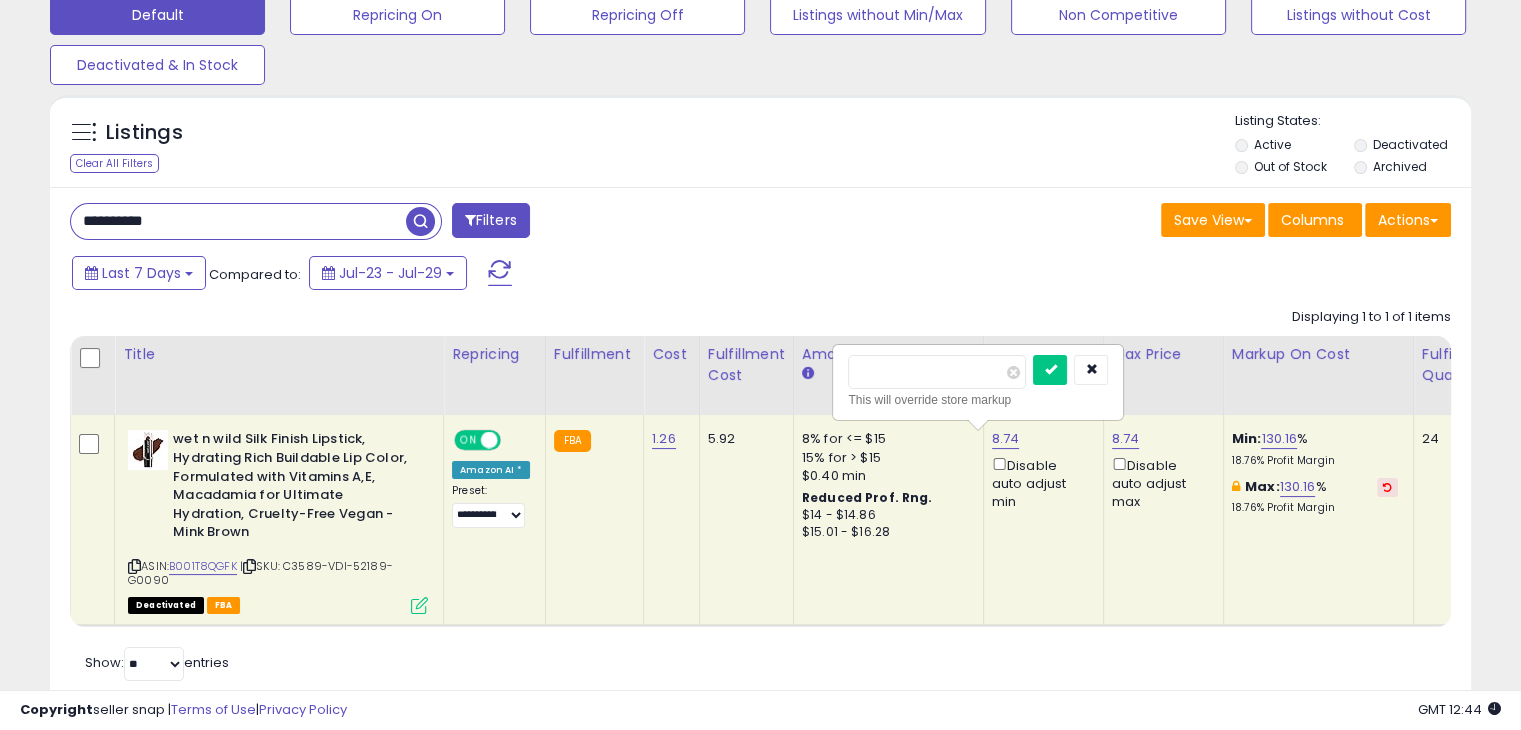 drag, startPoint x: 960, startPoint y: 372, endPoint x: 820, endPoint y: 393, distance: 141.56624 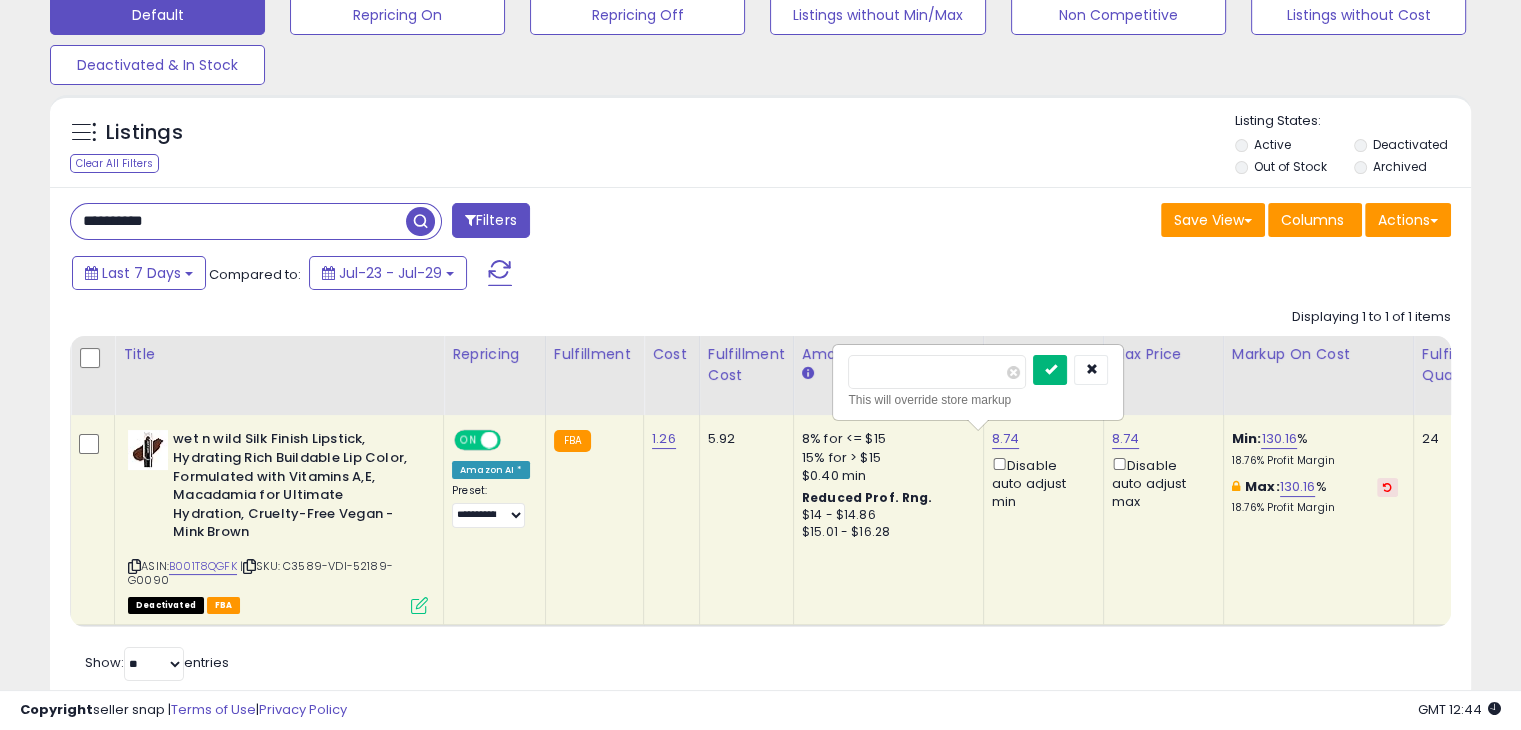 type on "***" 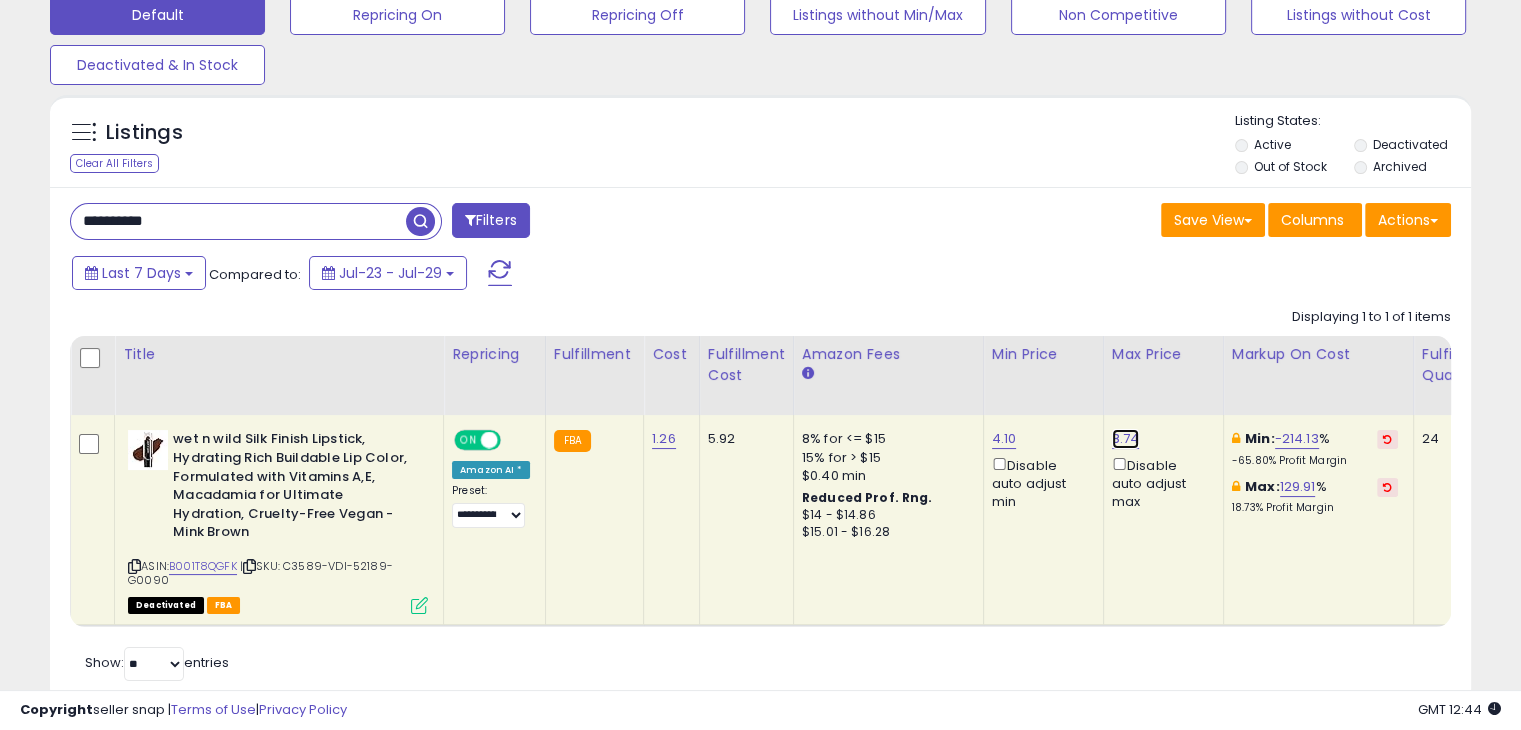 click on "8.74" at bounding box center [1126, 439] 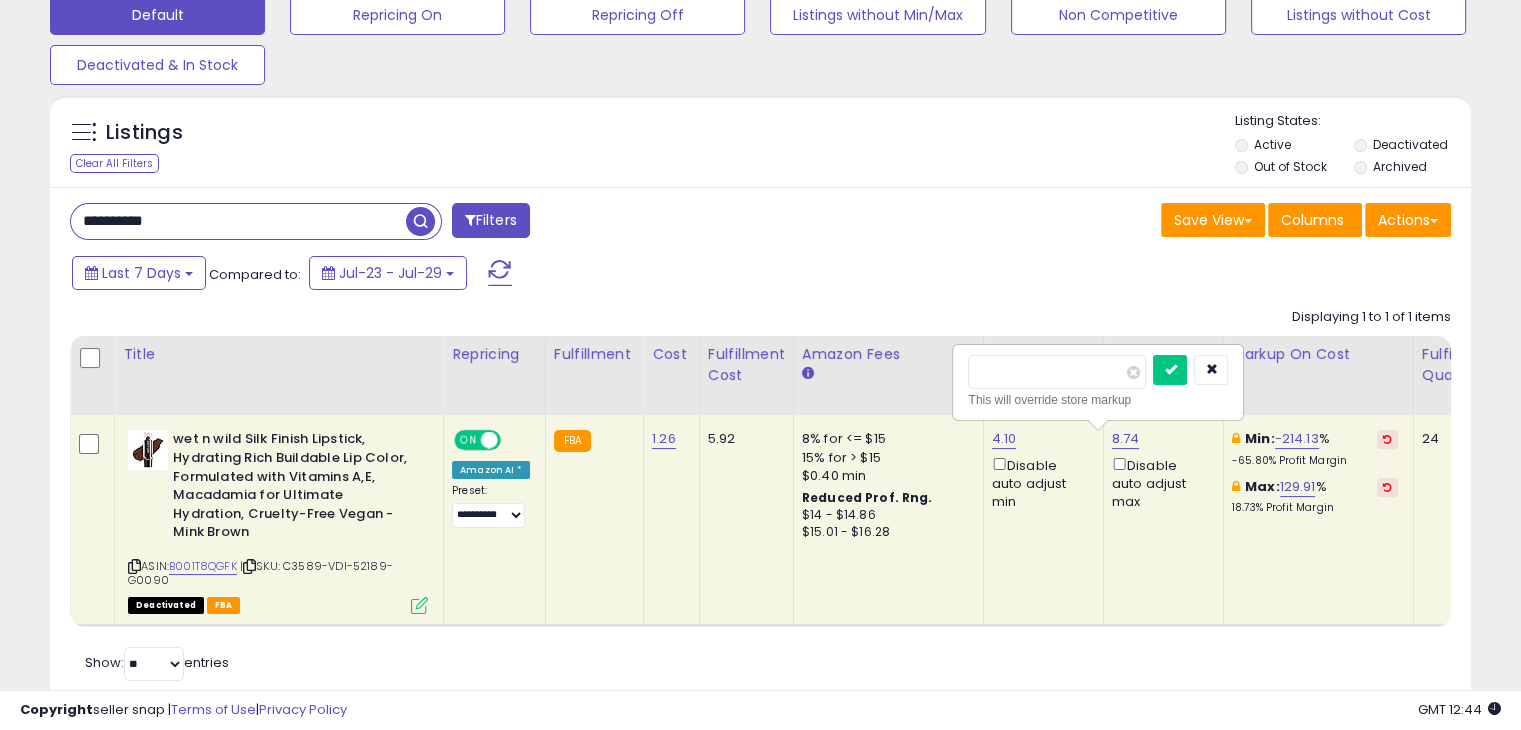 drag, startPoint x: 1060, startPoint y: 353, endPoint x: 1053, endPoint y: 361, distance: 10.630146 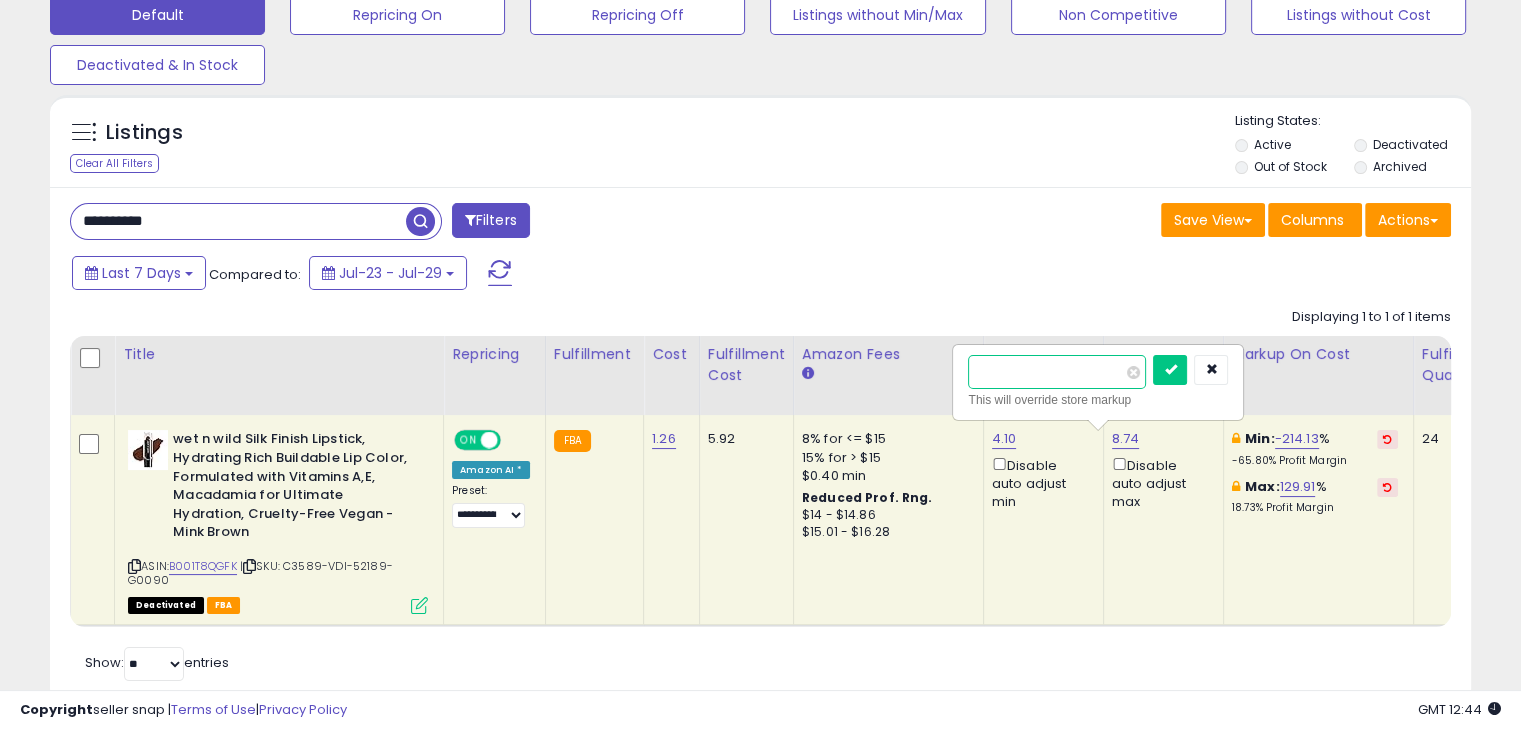 drag, startPoint x: 1050, startPoint y: 371, endPoint x: 944, endPoint y: 393, distance: 108.25895 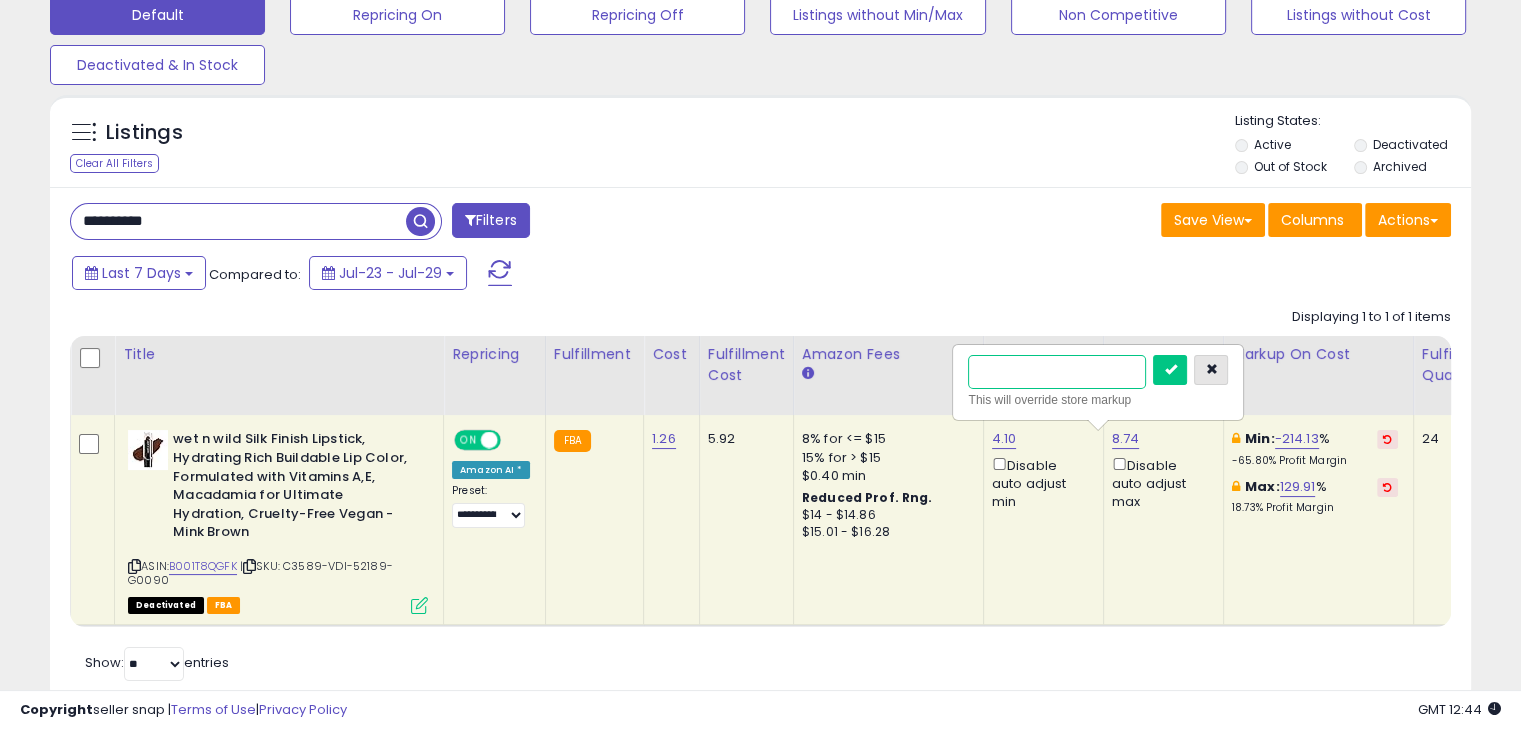type 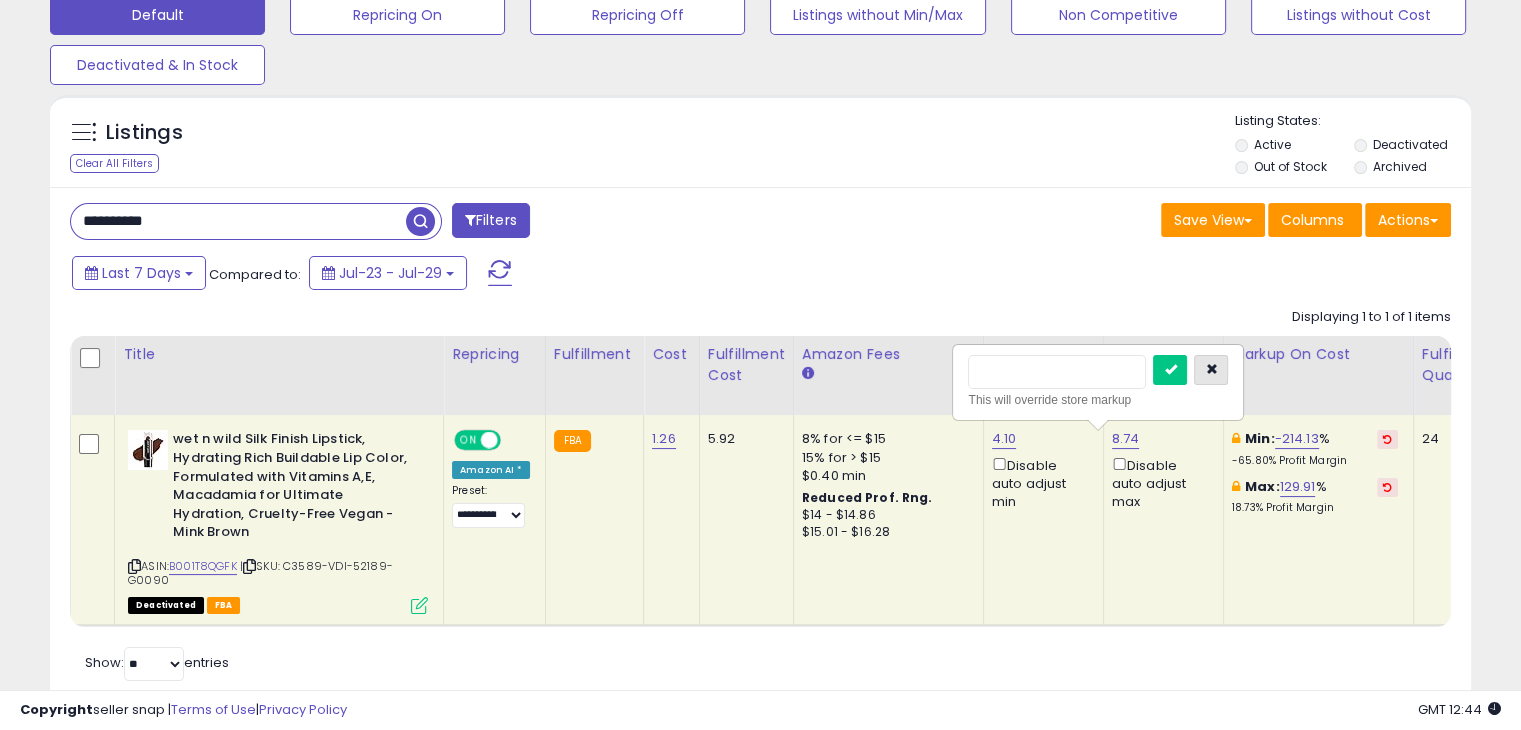 click at bounding box center [1211, 370] 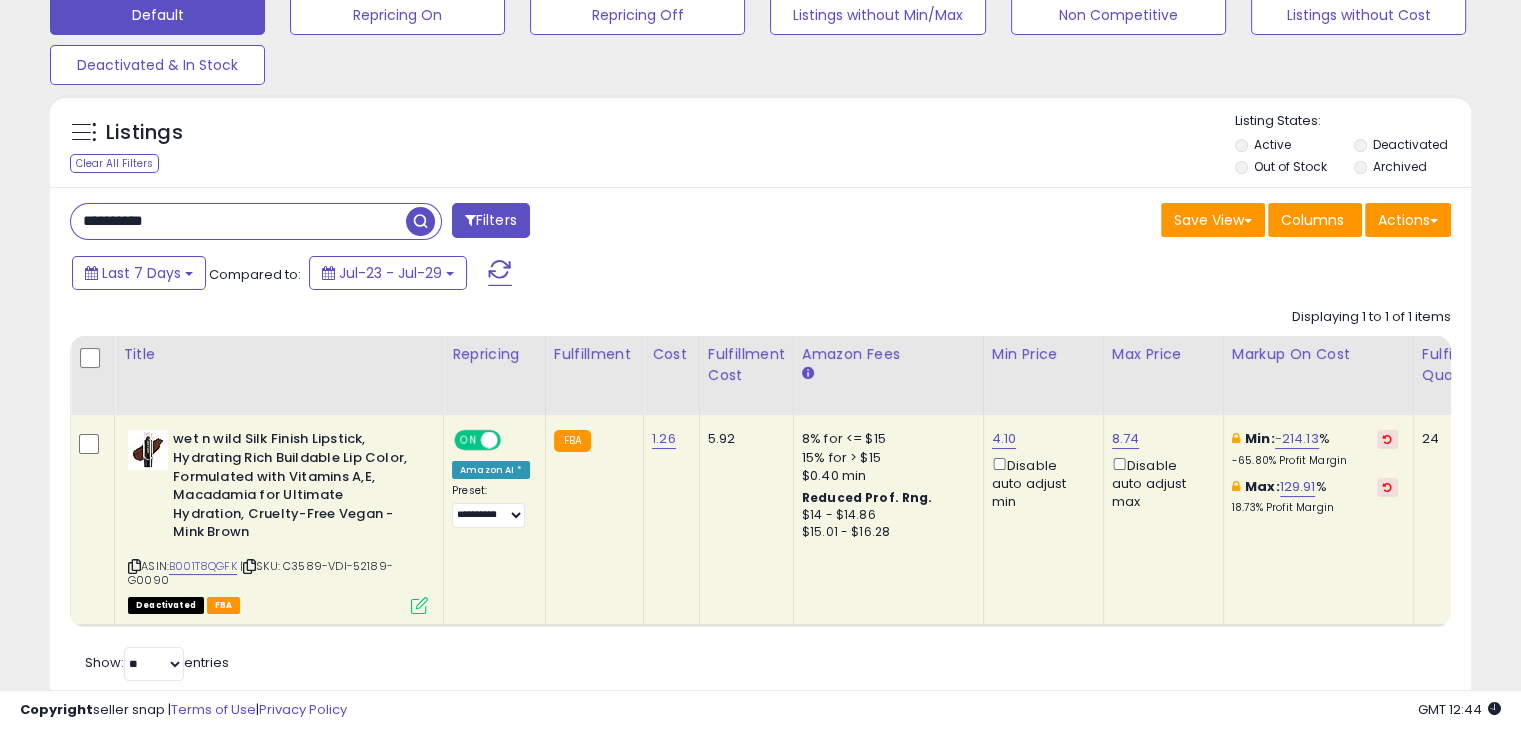 click on "**********" at bounding box center (760, 446) 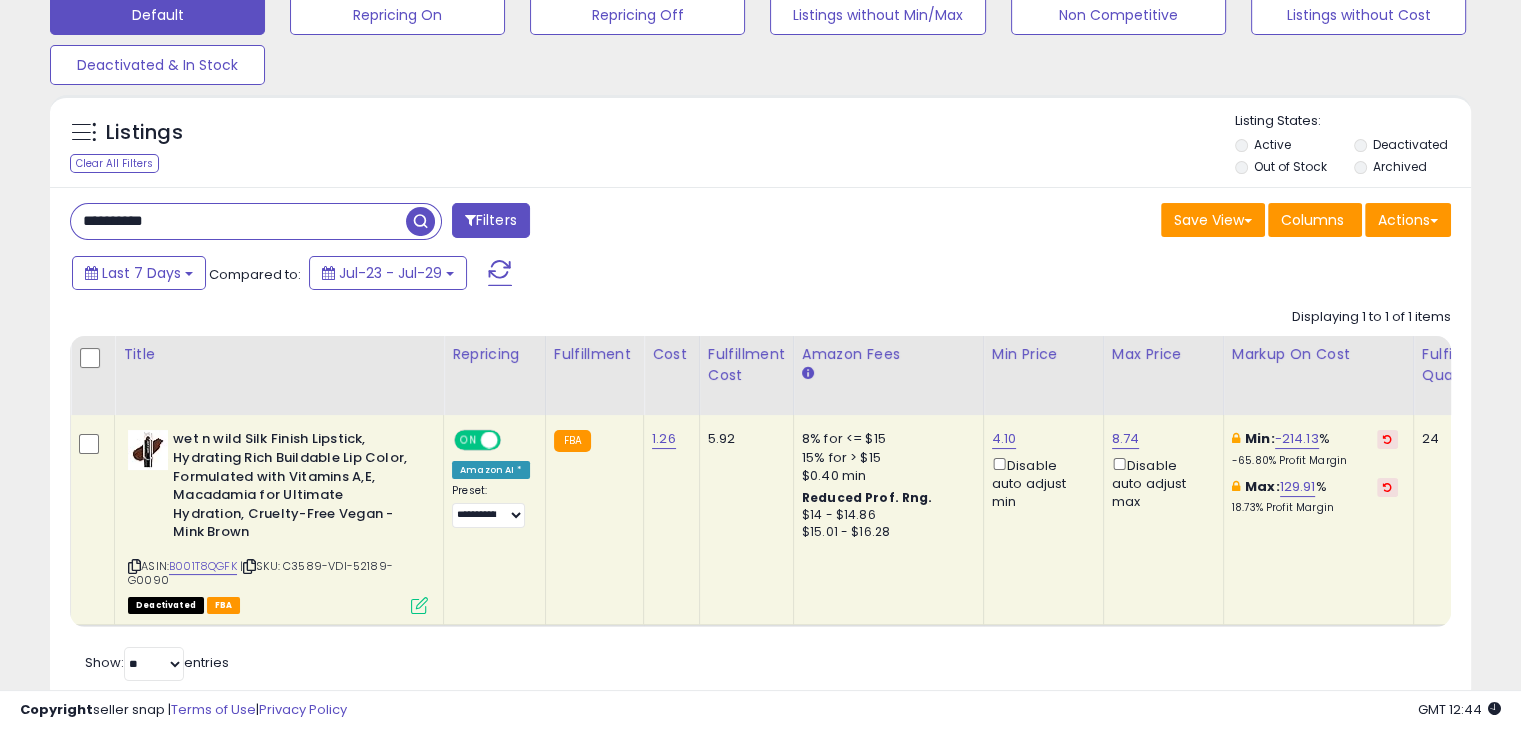 click on "**********" at bounding box center [238, 221] 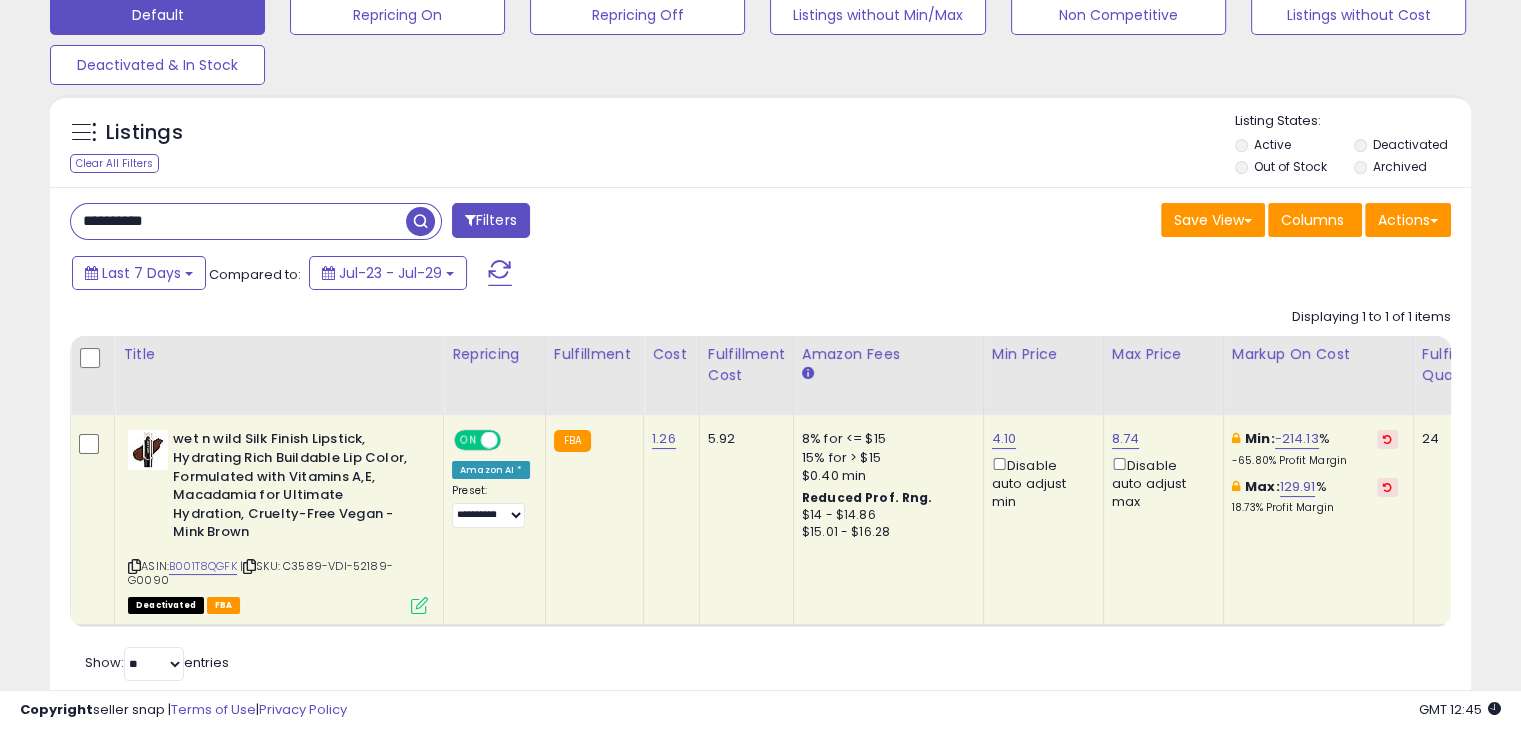 paste 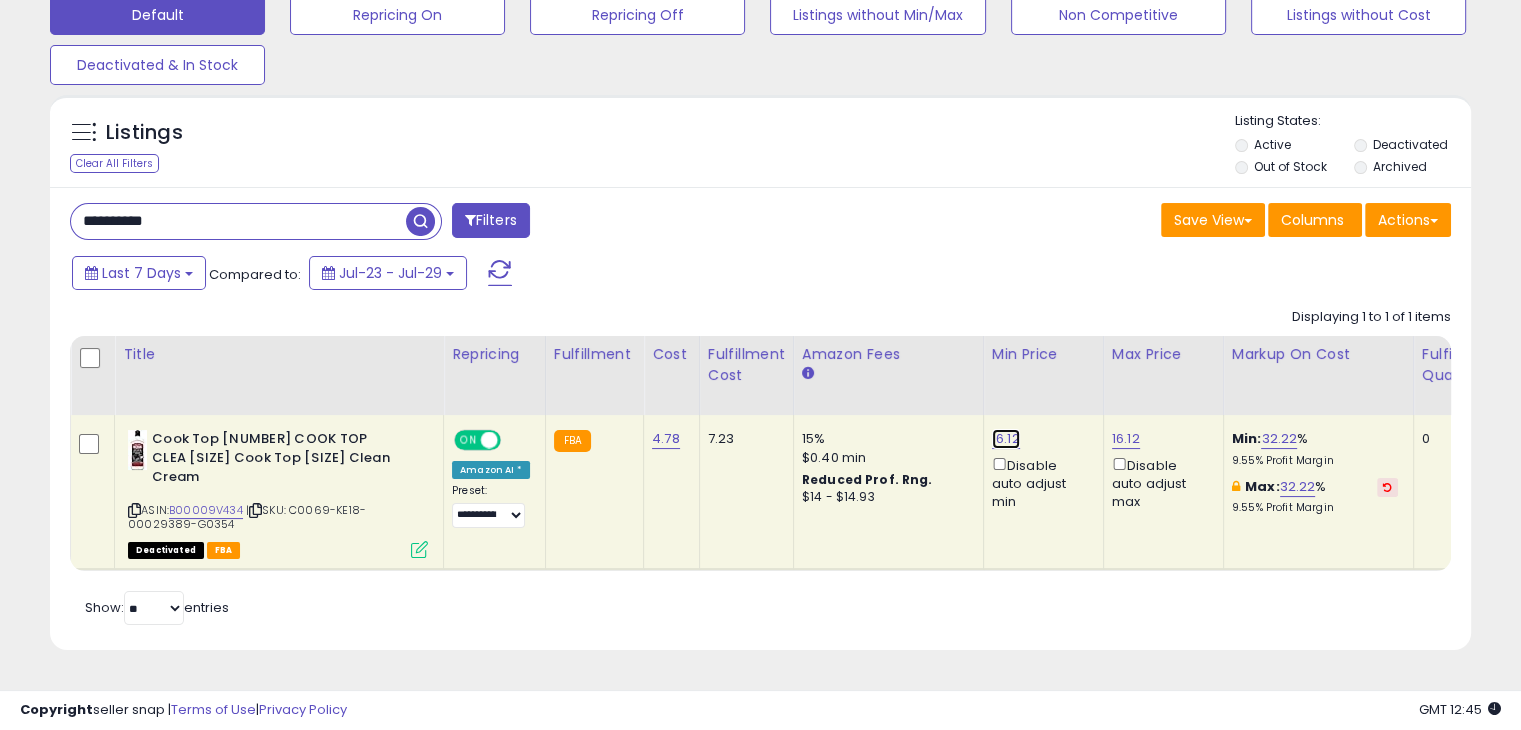 click on "16.12" at bounding box center (1006, 439) 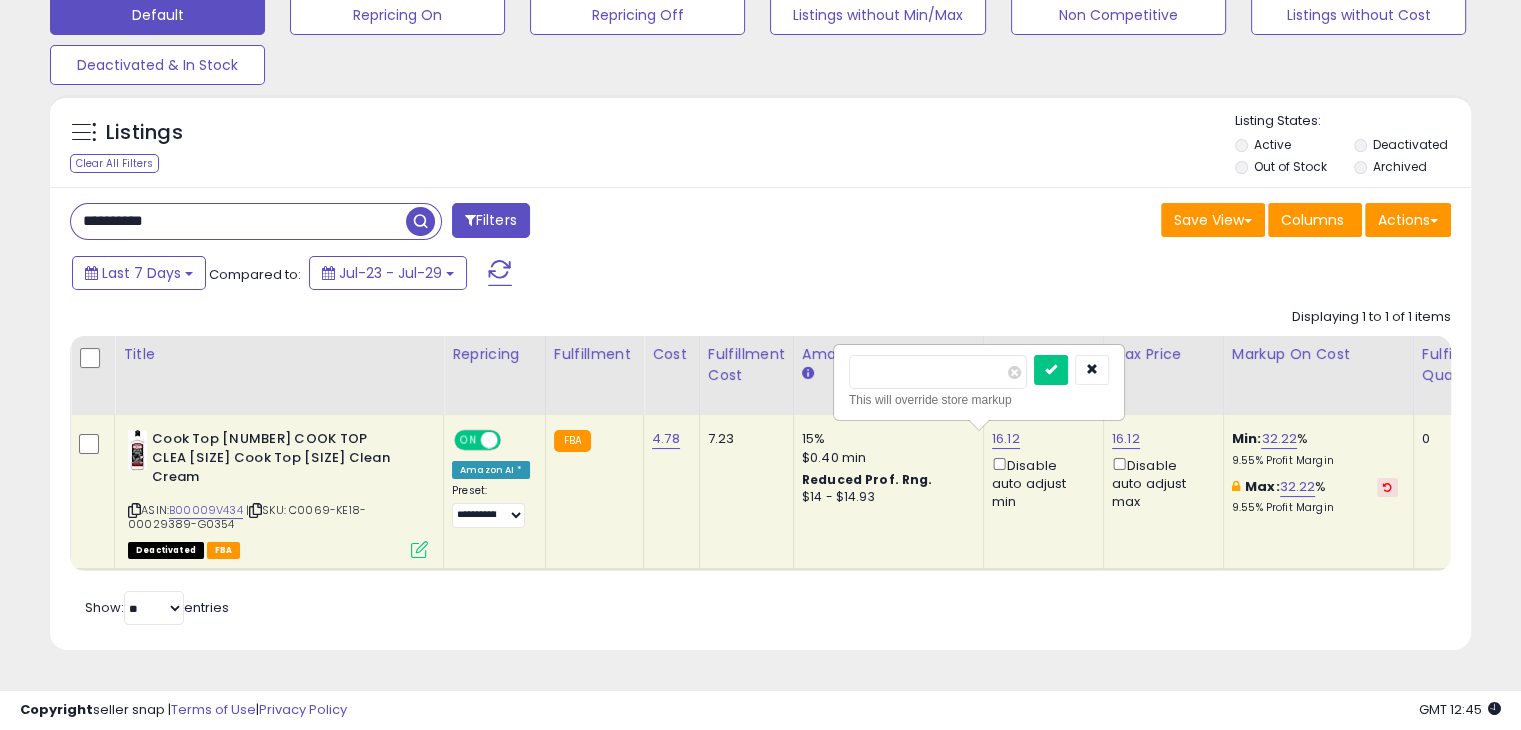 drag, startPoint x: 964, startPoint y: 376, endPoint x: 820, endPoint y: 402, distance: 146.3284 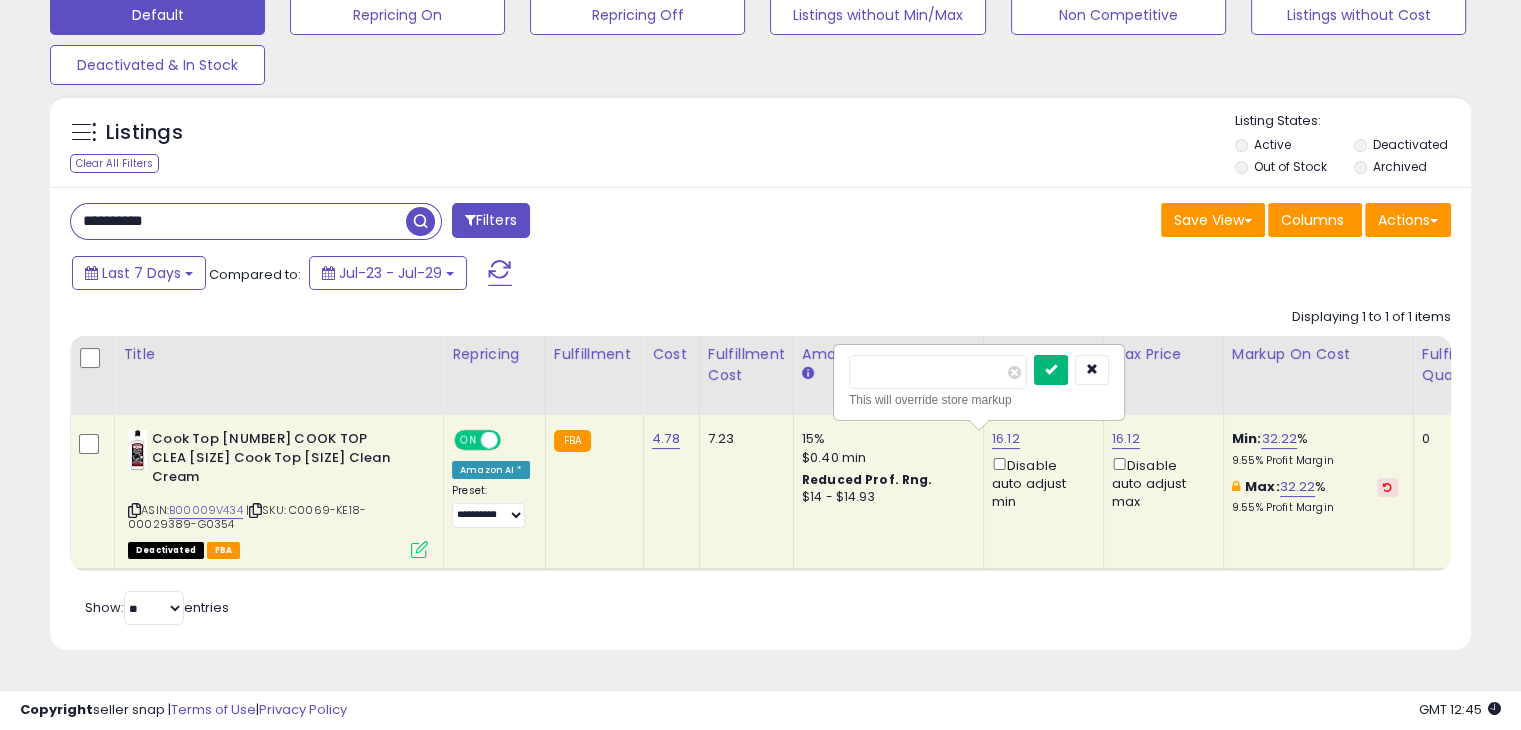 type on "*****" 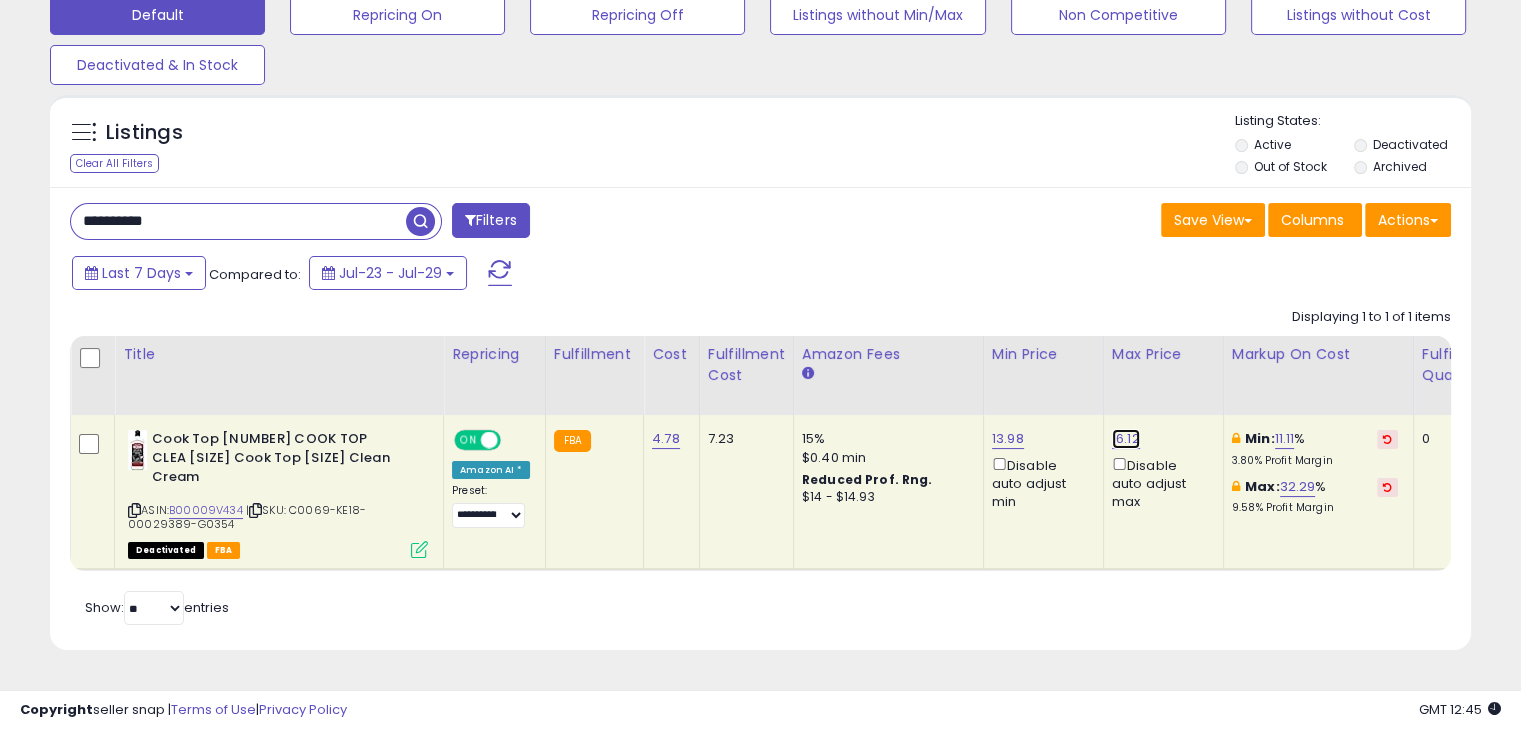 click on "16.12" at bounding box center [1126, 439] 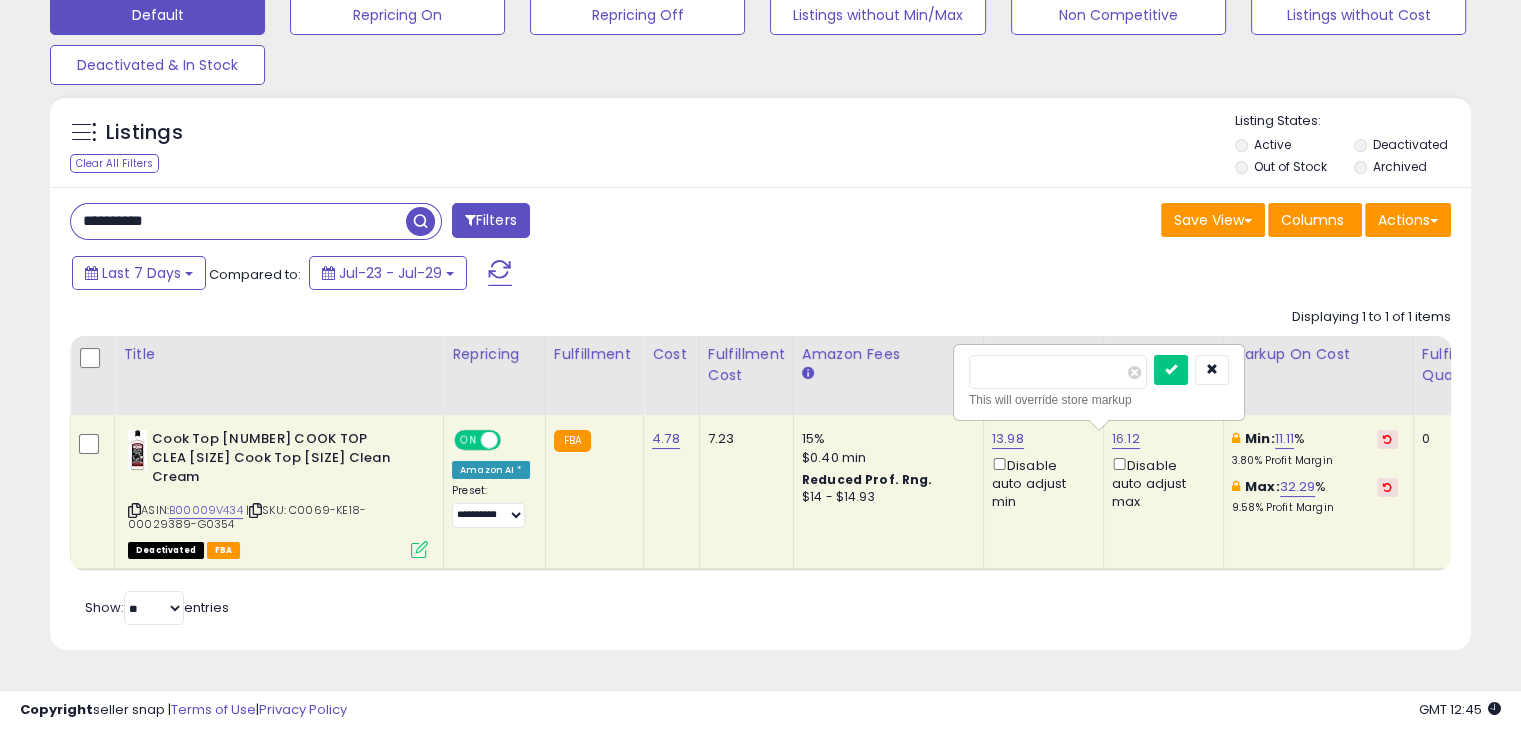 drag, startPoint x: 1072, startPoint y: 365, endPoint x: 926, endPoint y: 395, distance: 149.05032 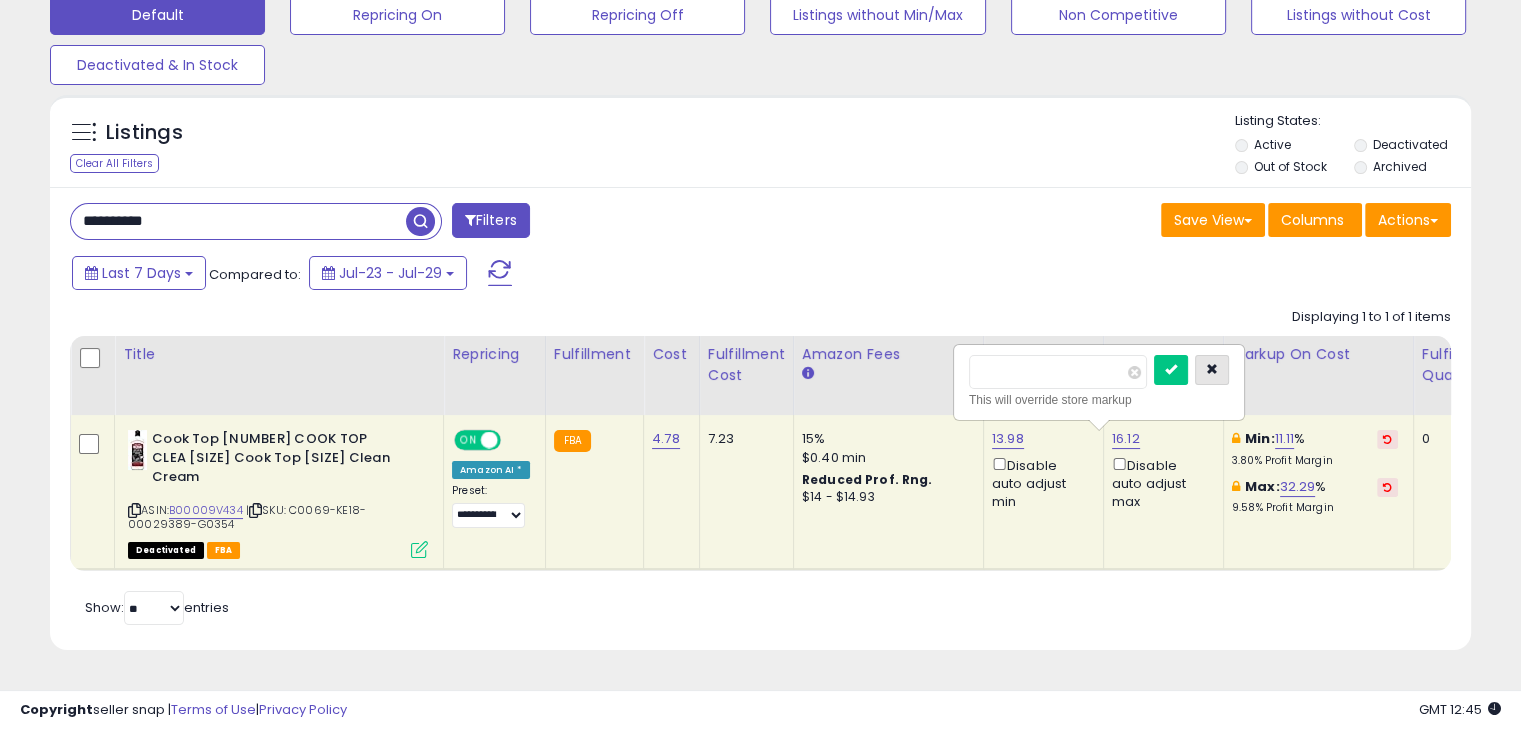 type on "**" 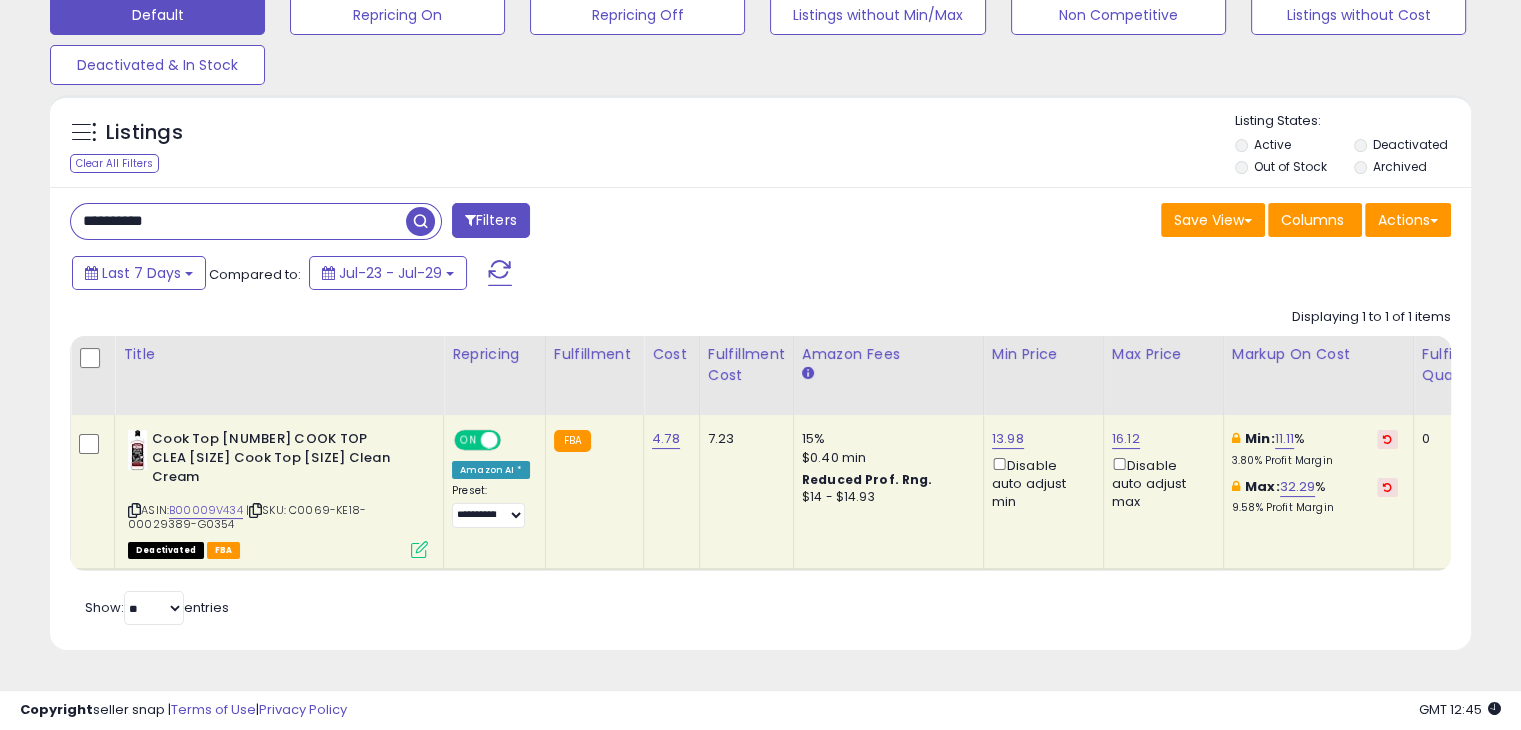 click on "**********" at bounding box center [238, 221] 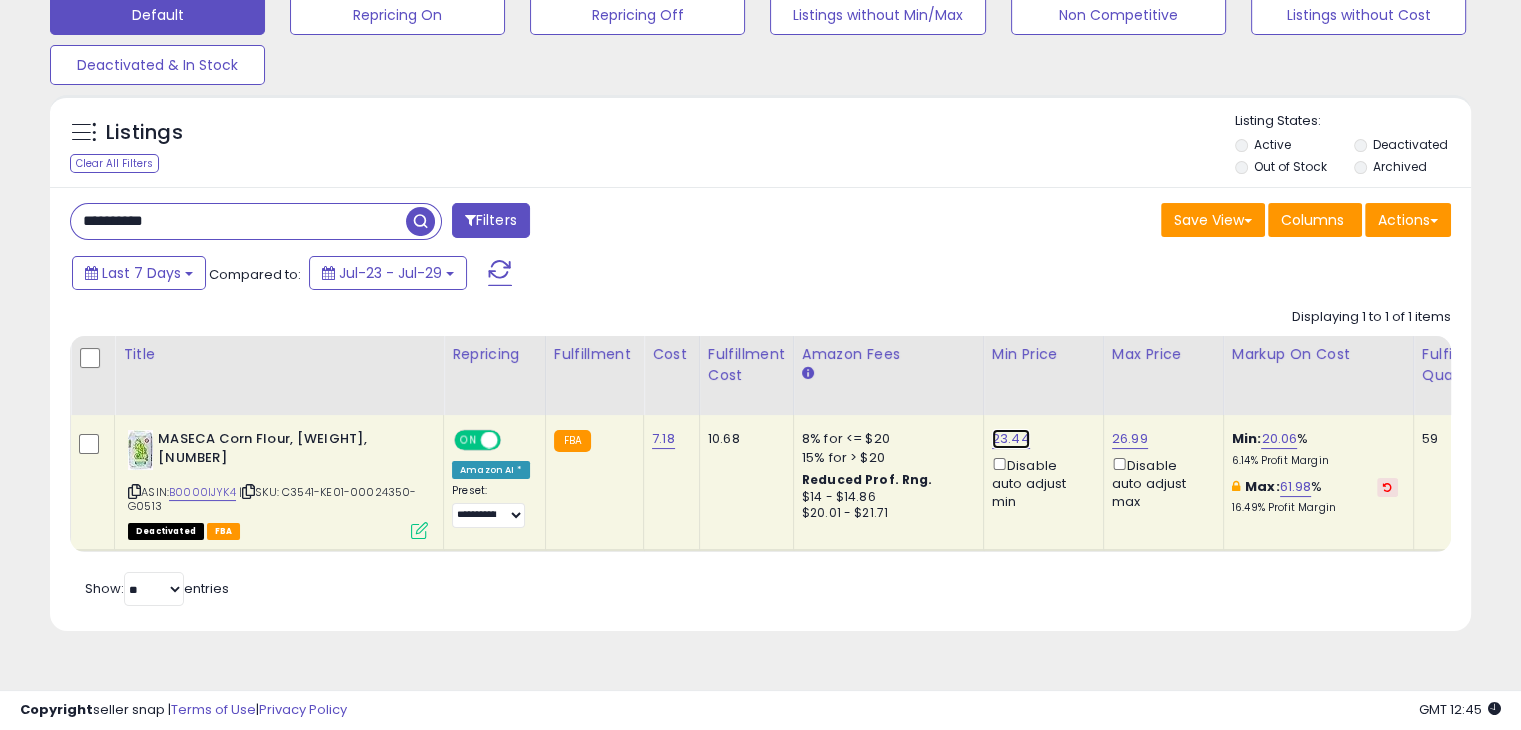 click on "23.44" at bounding box center (1011, 439) 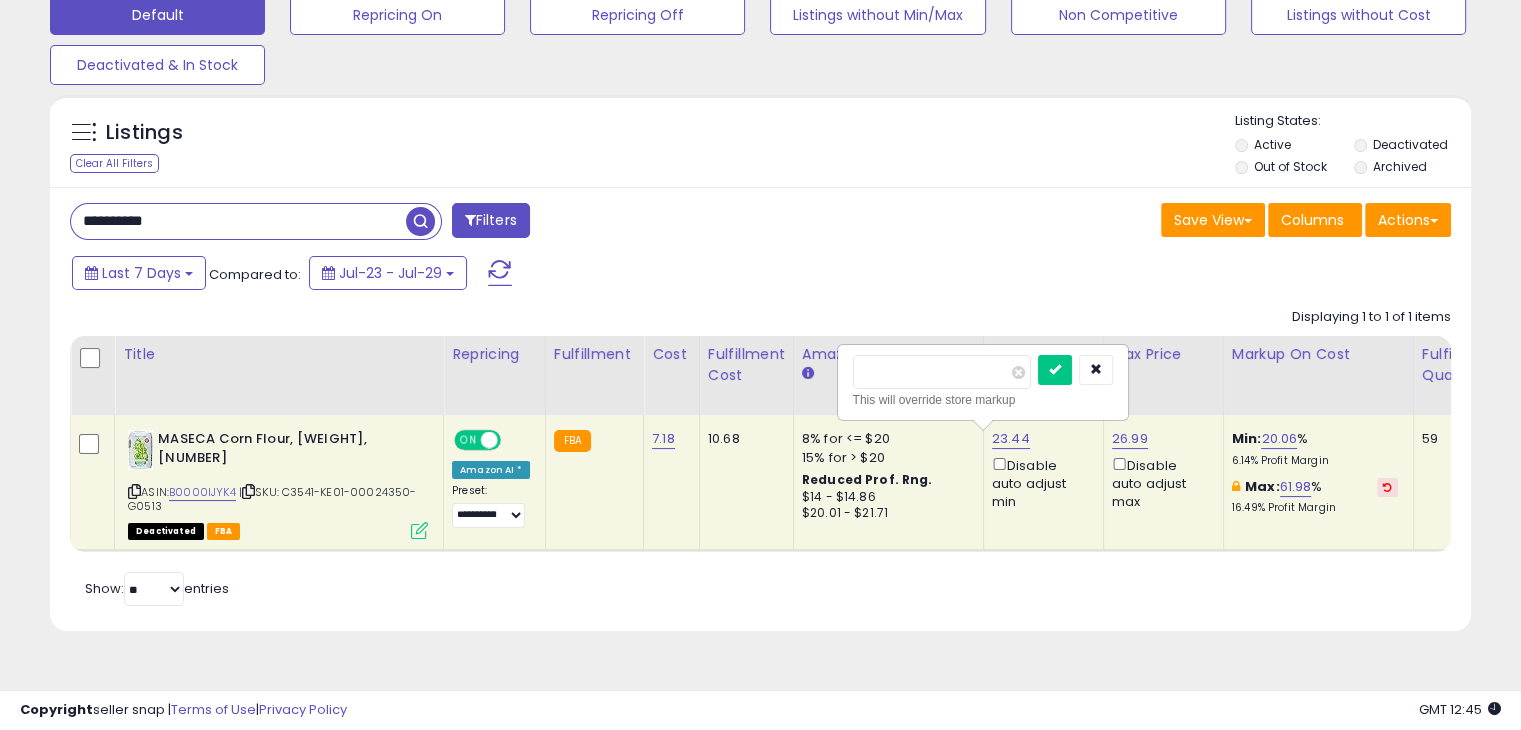 drag, startPoint x: 936, startPoint y: 373, endPoint x: 833, endPoint y: 382, distance: 103.392456 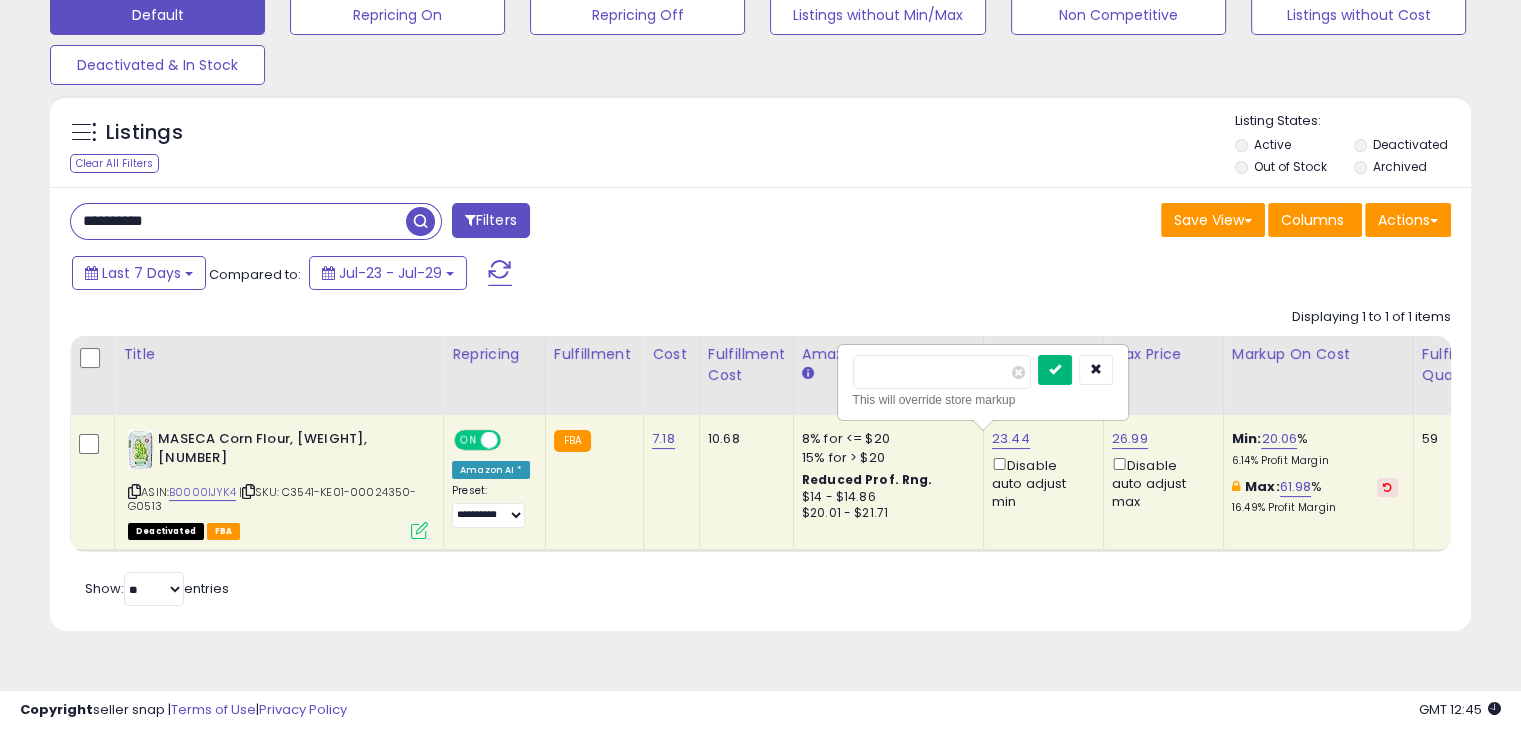 type on "**" 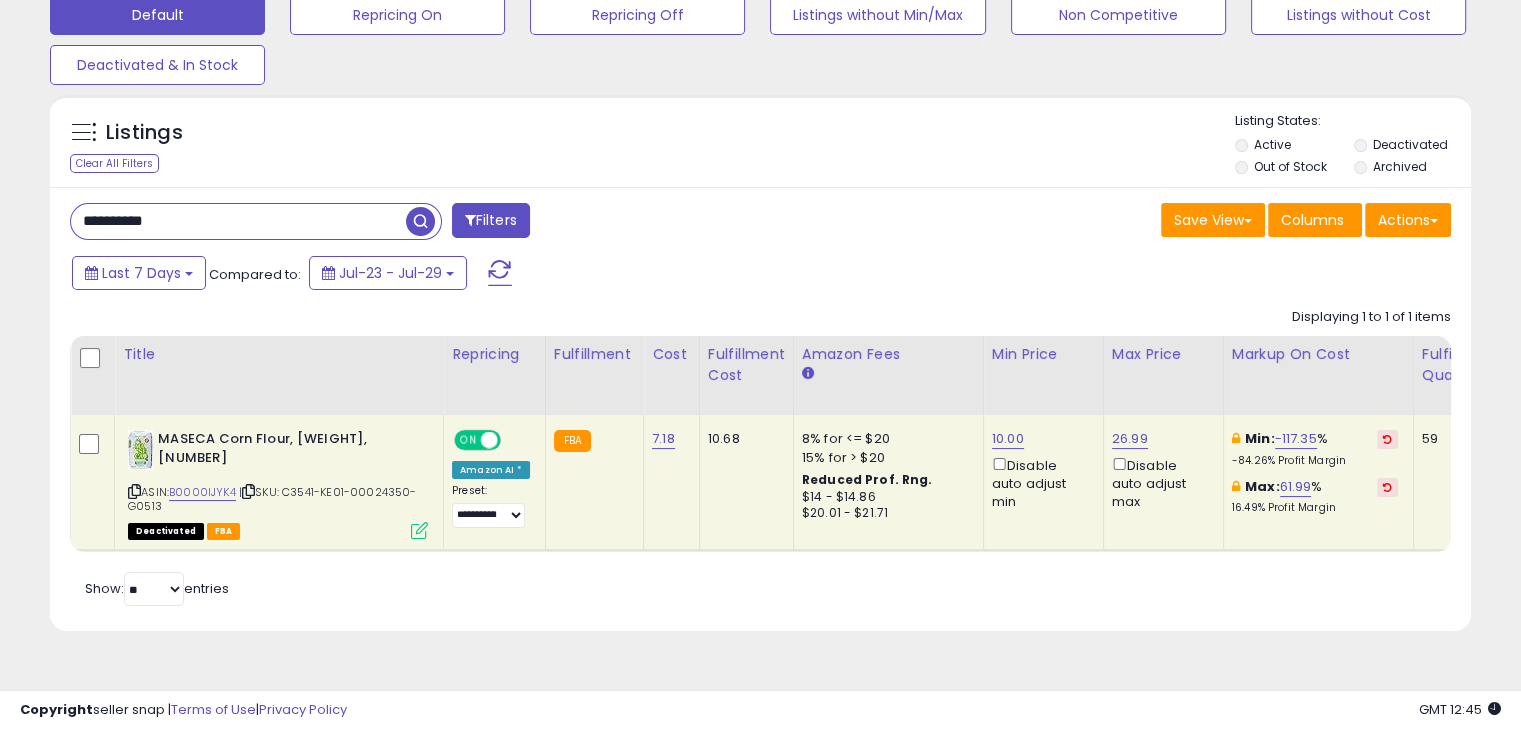 click on "**********" at bounding box center (760, 409) 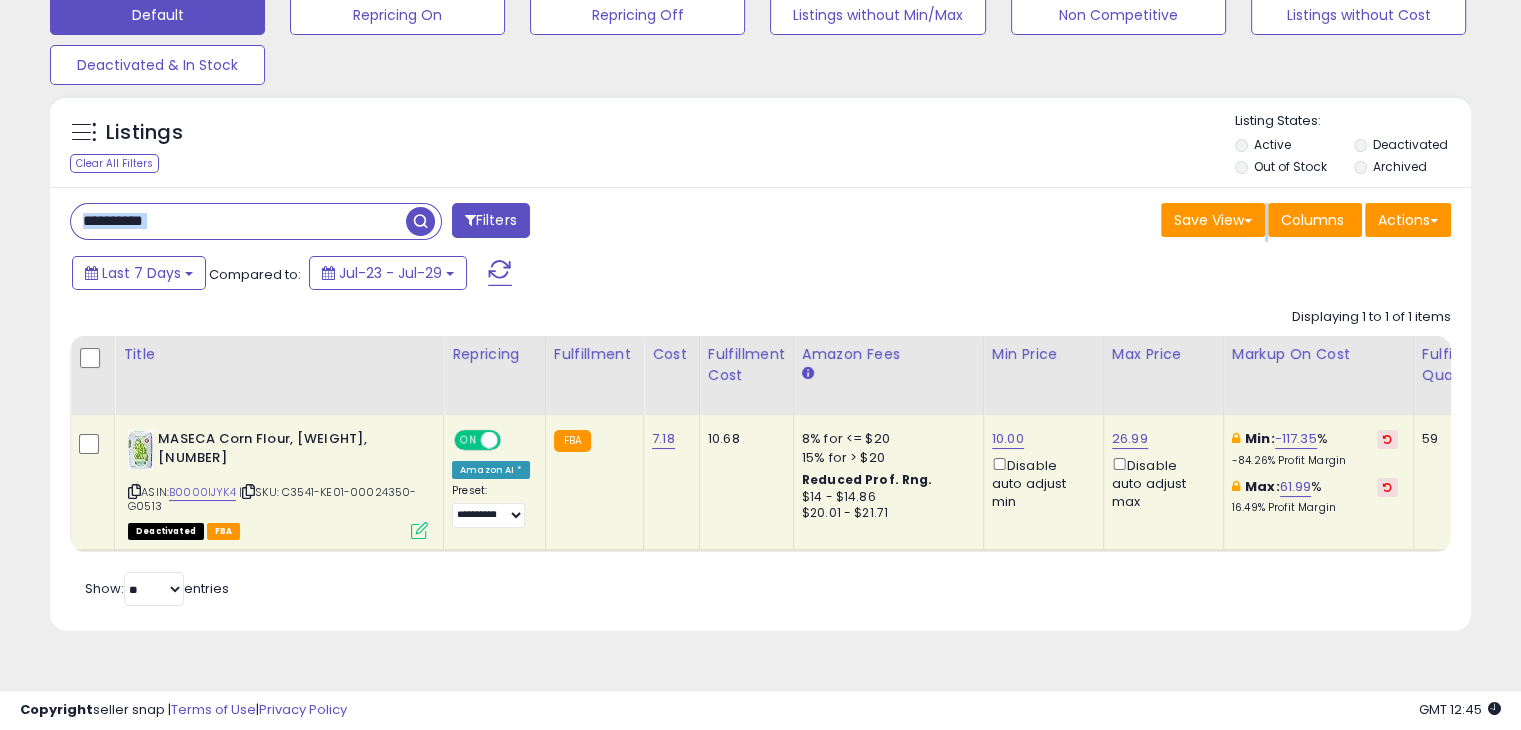 drag, startPoint x: 300, startPoint y: 202, endPoint x: 309, endPoint y: 217, distance: 17.492855 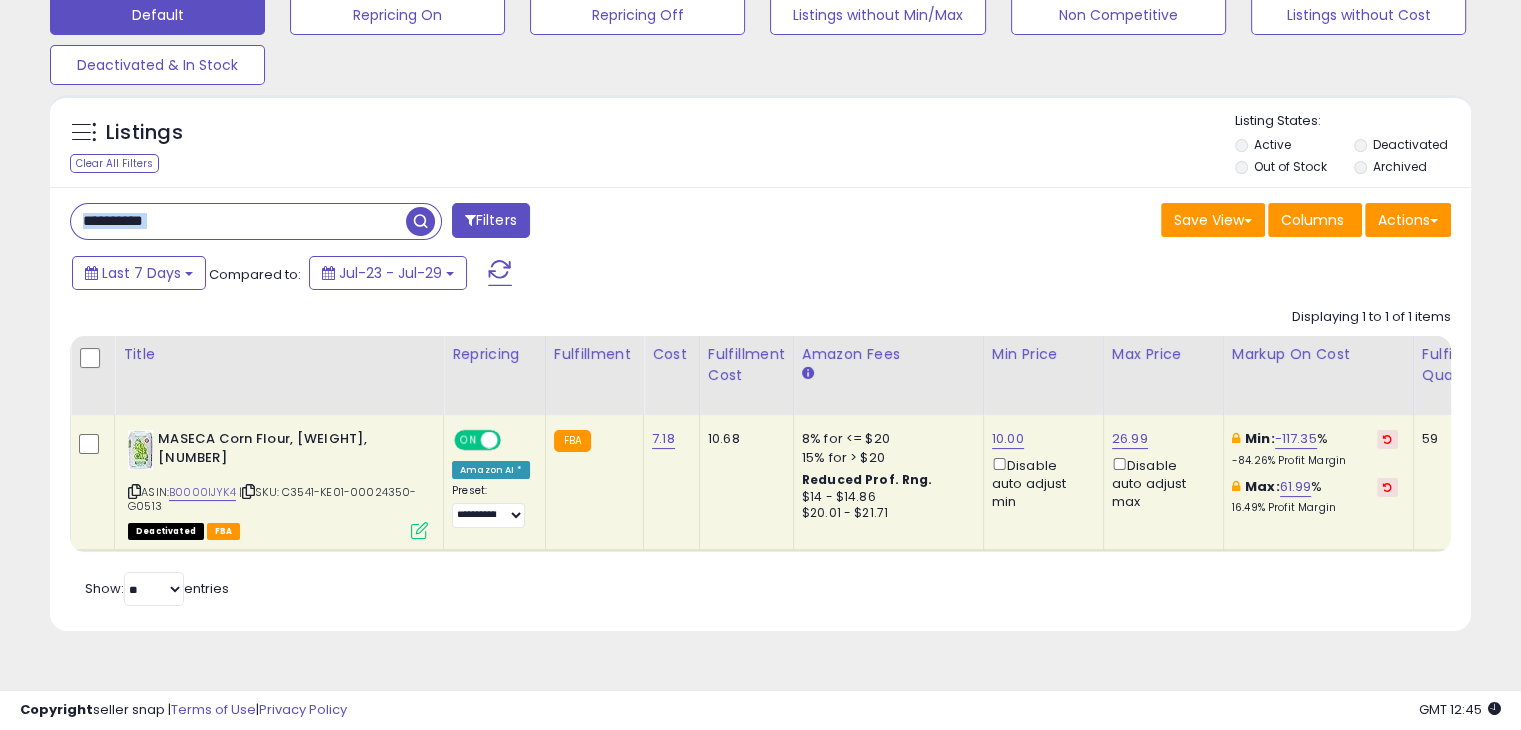 click on "**********" at bounding box center (238, 221) 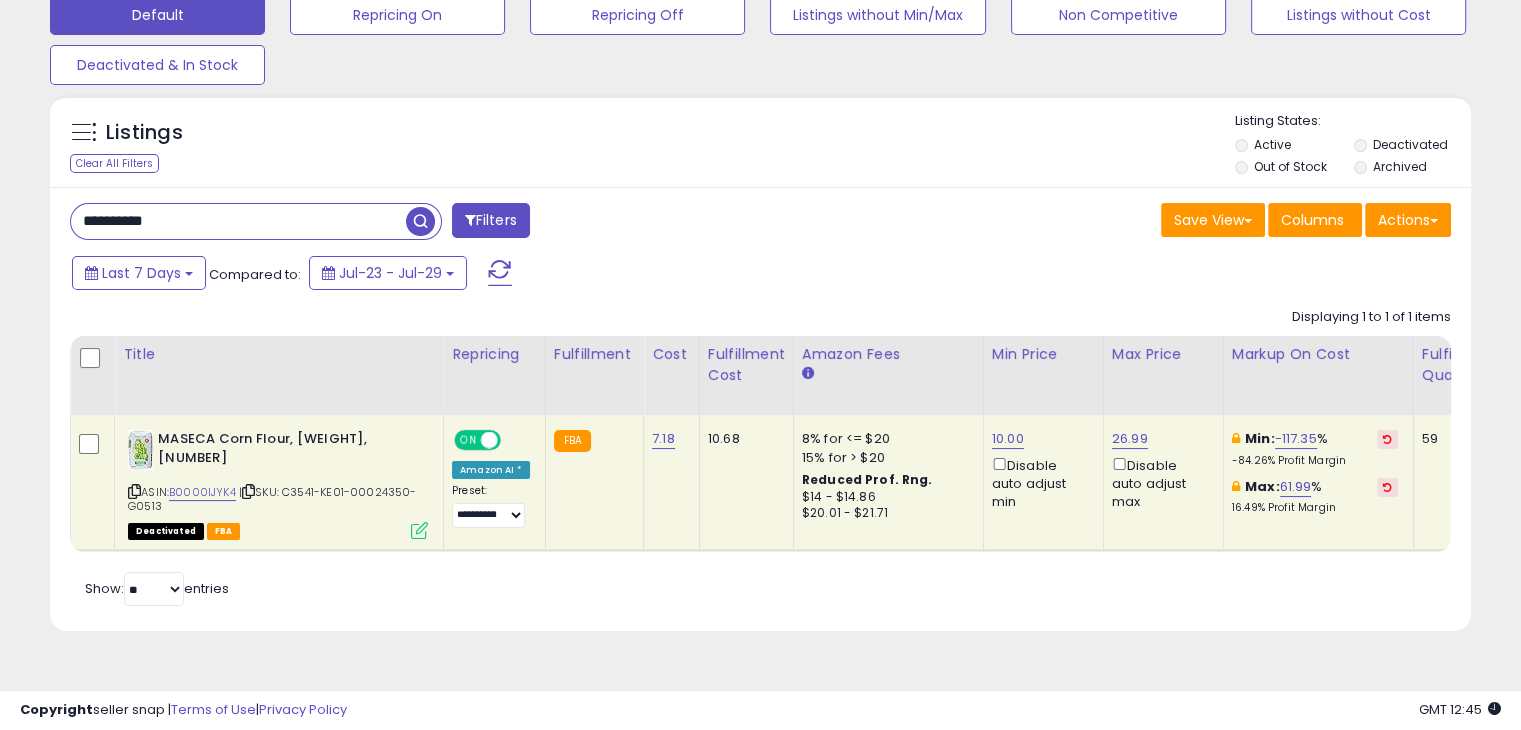 drag, startPoint x: 312, startPoint y: 219, endPoint x: 322, endPoint y: 222, distance: 10.440307 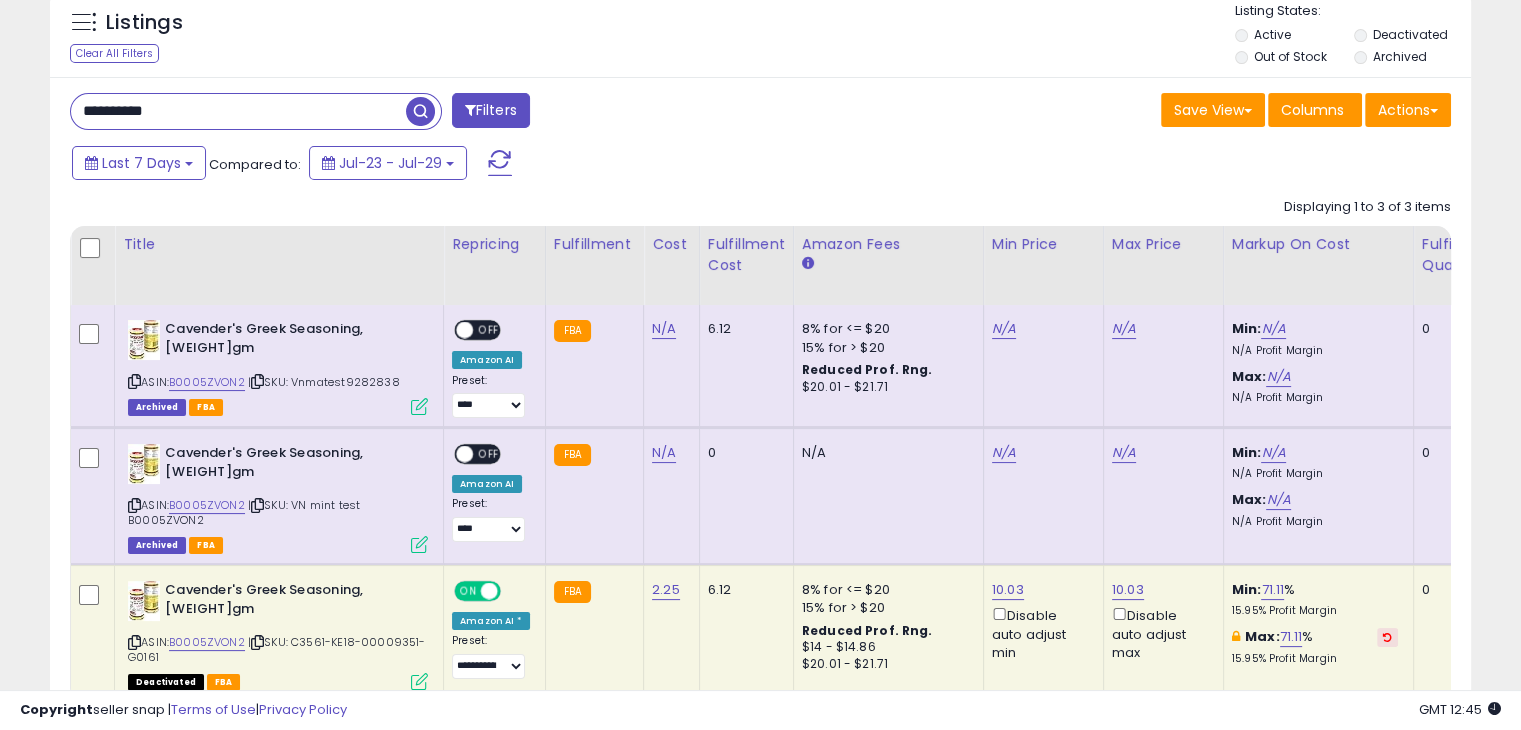 scroll, scrollTop: 346, scrollLeft: 0, axis: vertical 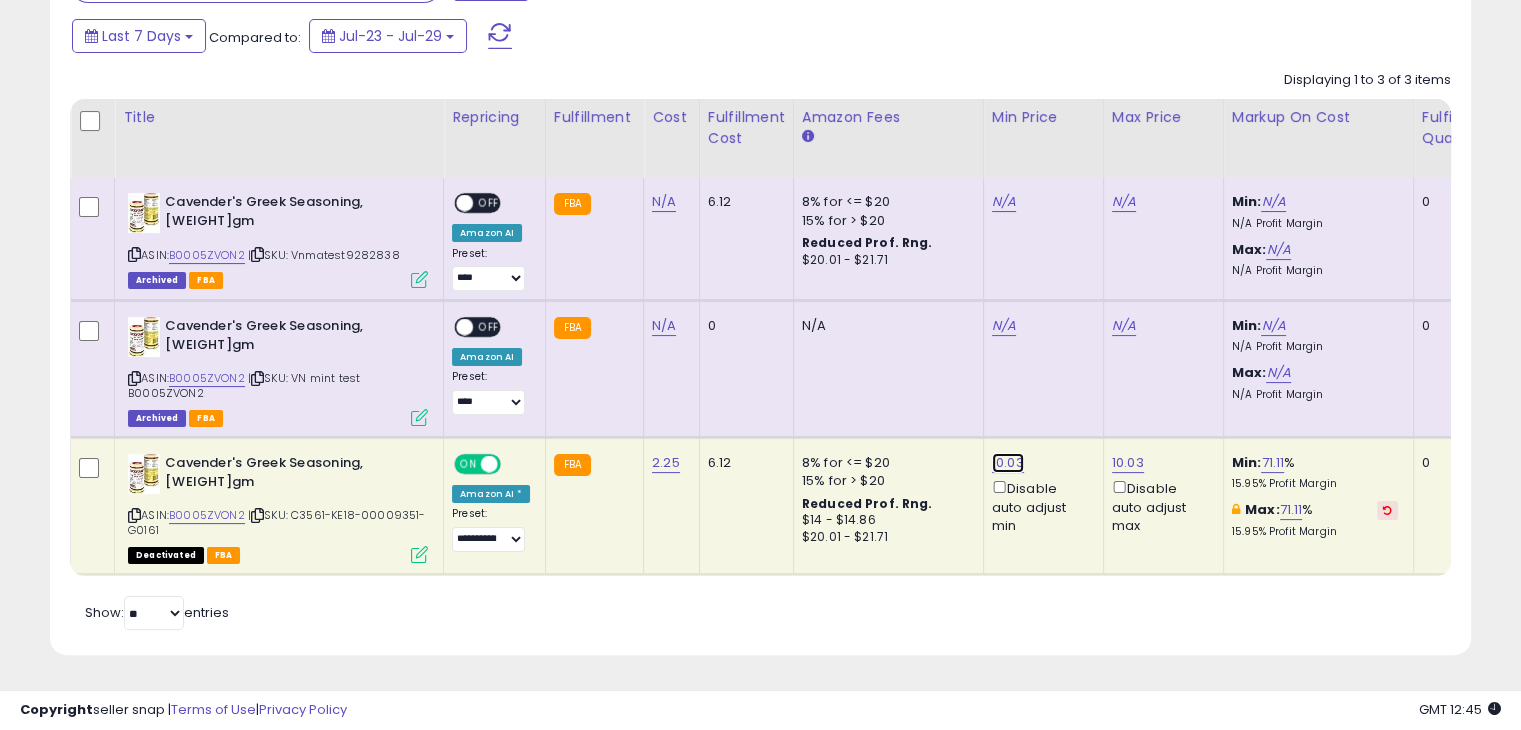 click on "10.03" at bounding box center (1008, 463) 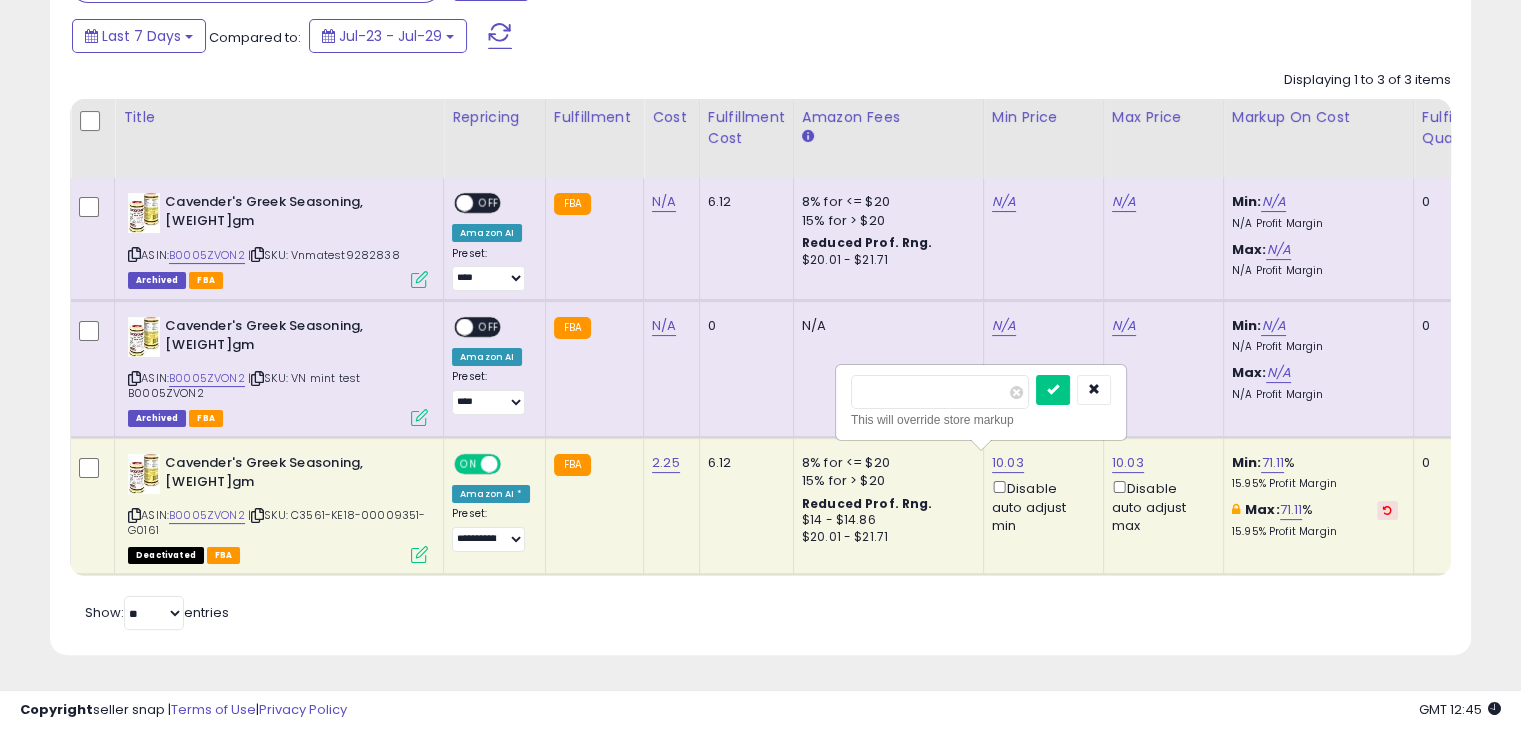 drag, startPoint x: 975, startPoint y: 378, endPoint x: 850, endPoint y: 401, distance: 127.09839 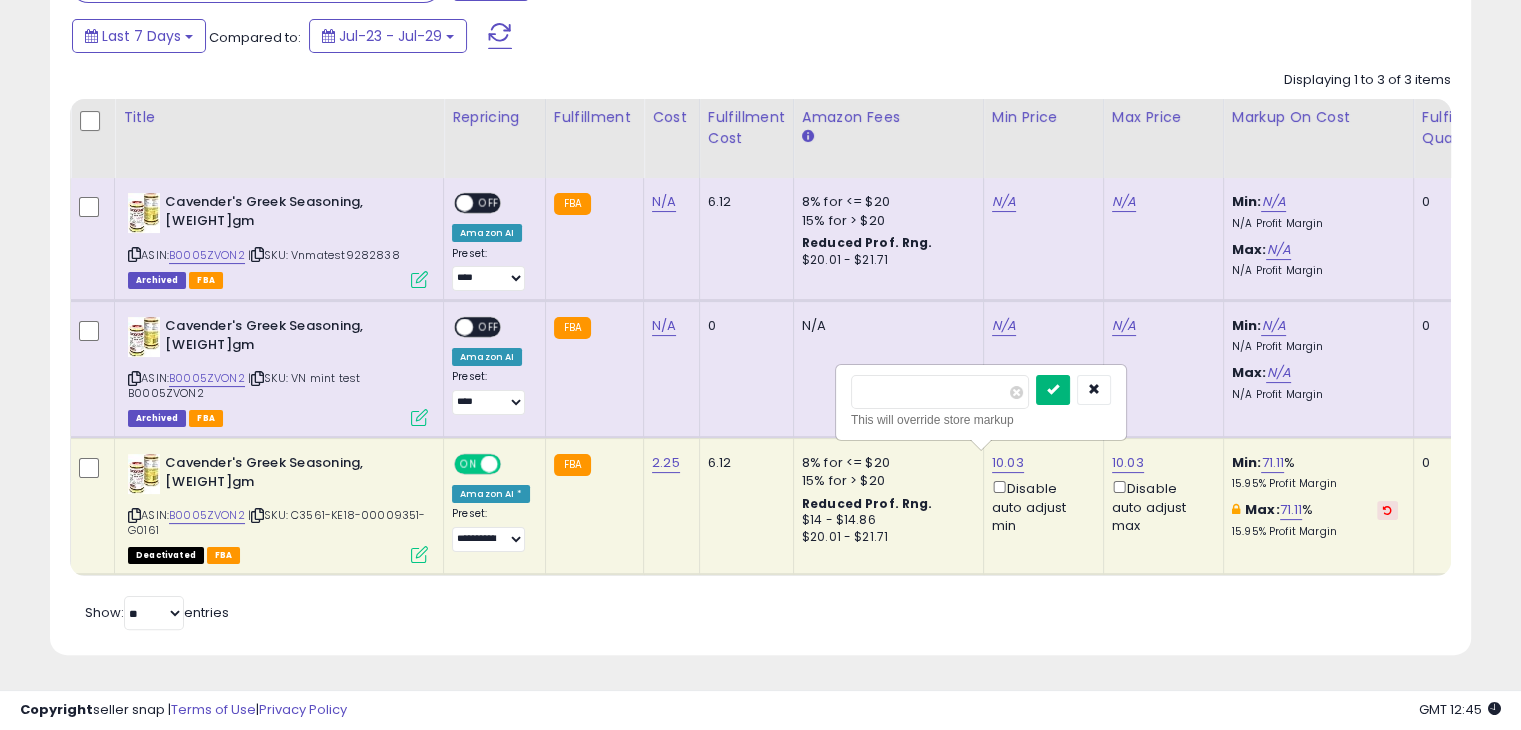 type on "*" 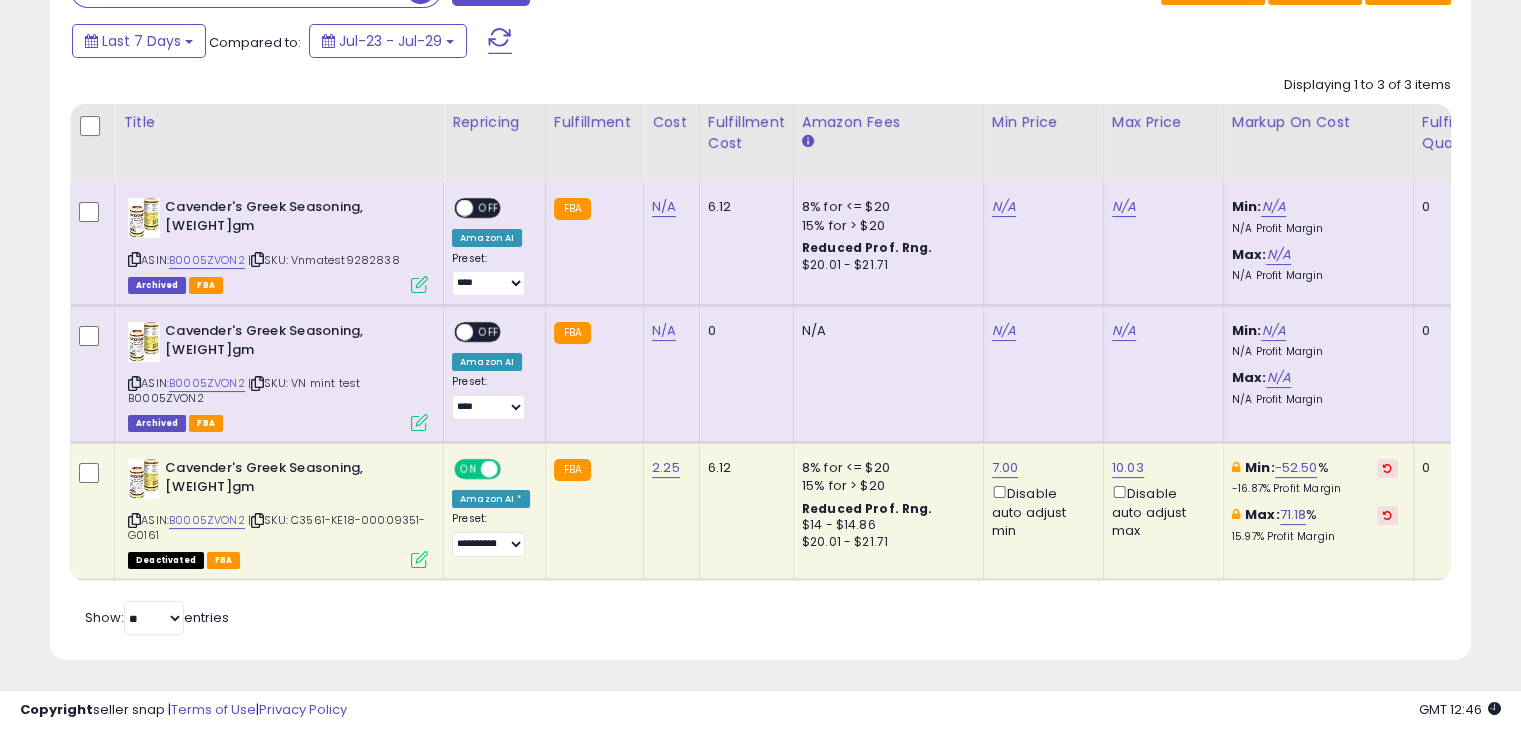 scroll, scrollTop: 146, scrollLeft: 0, axis: vertical 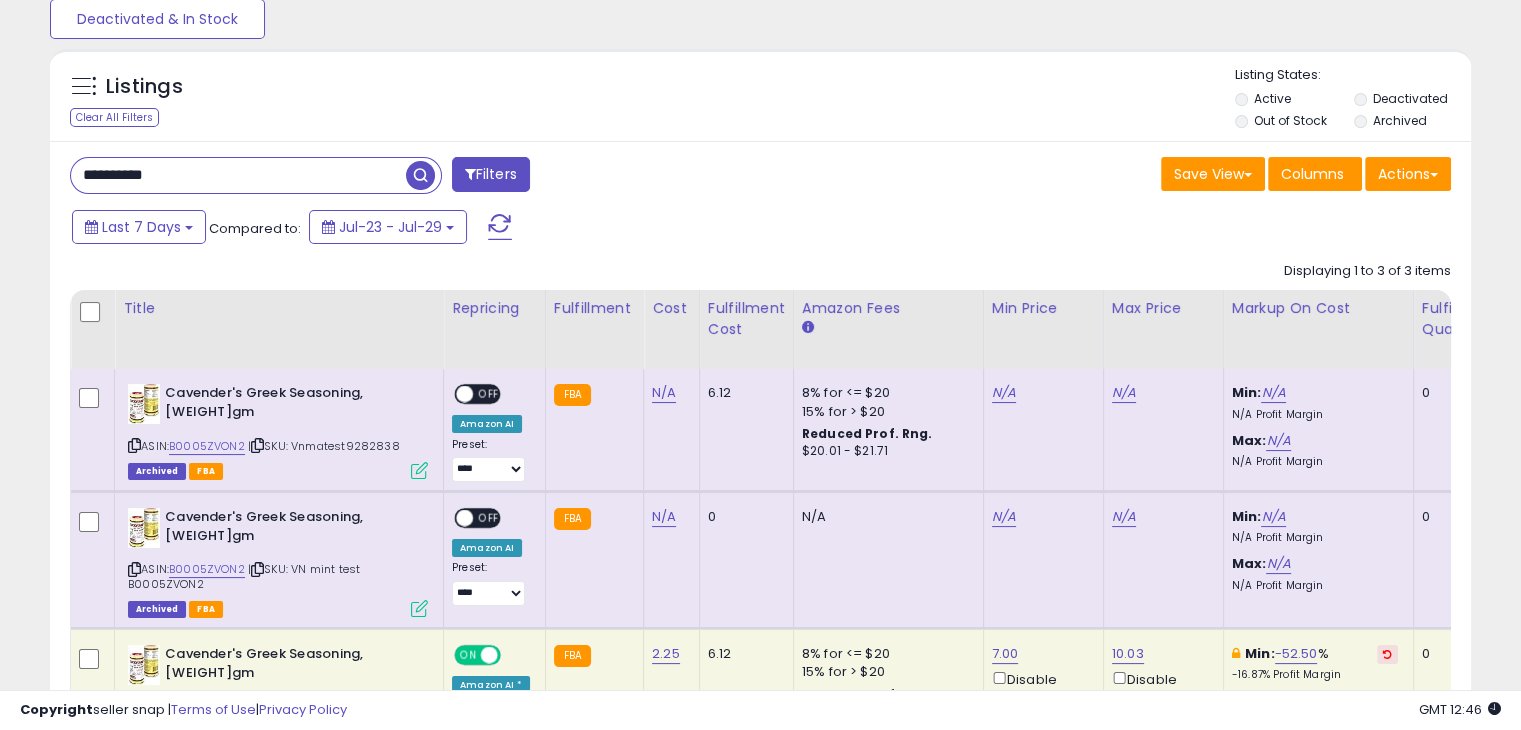 click on "**********" at bounding box center [238, 175] 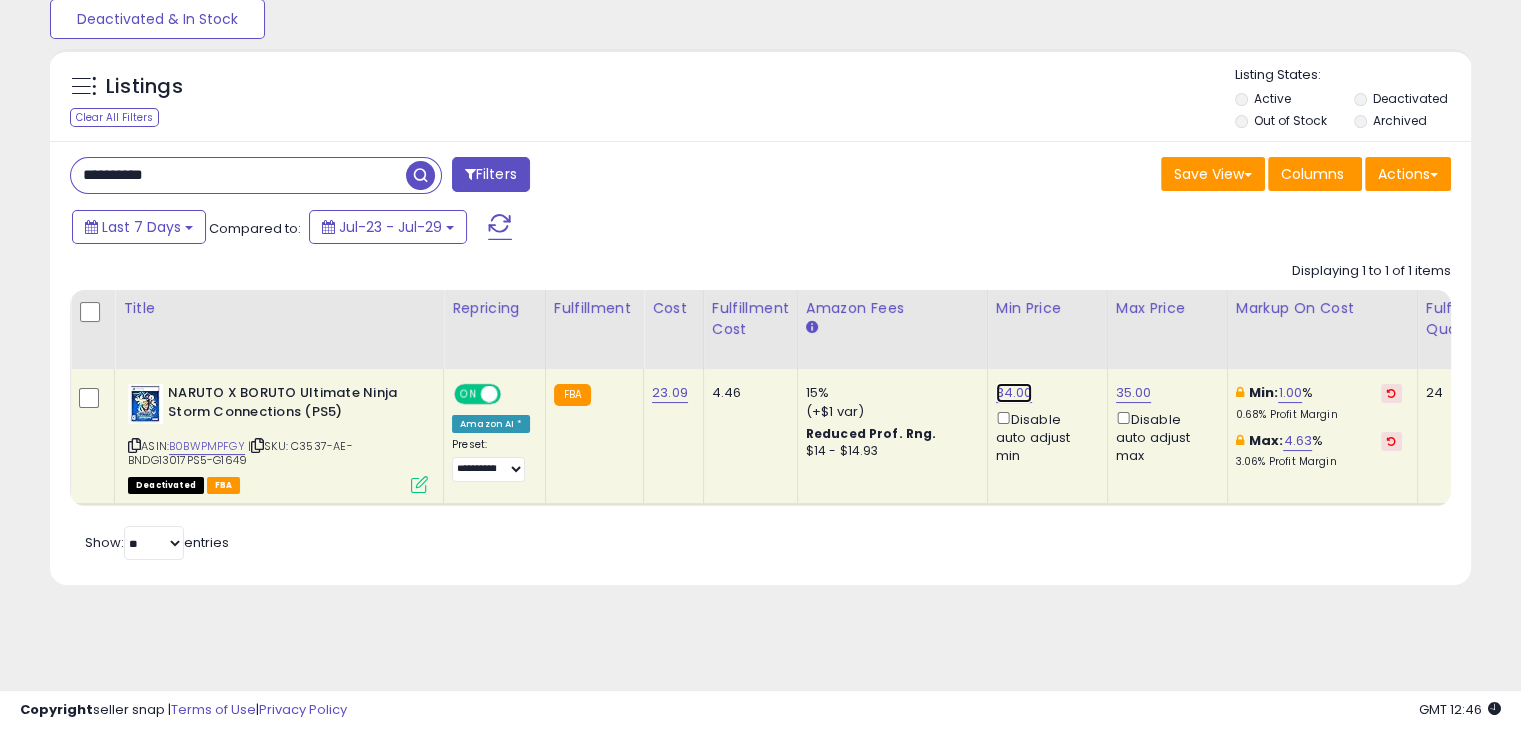 click on "34.00" at bounding box center (1014, 393) 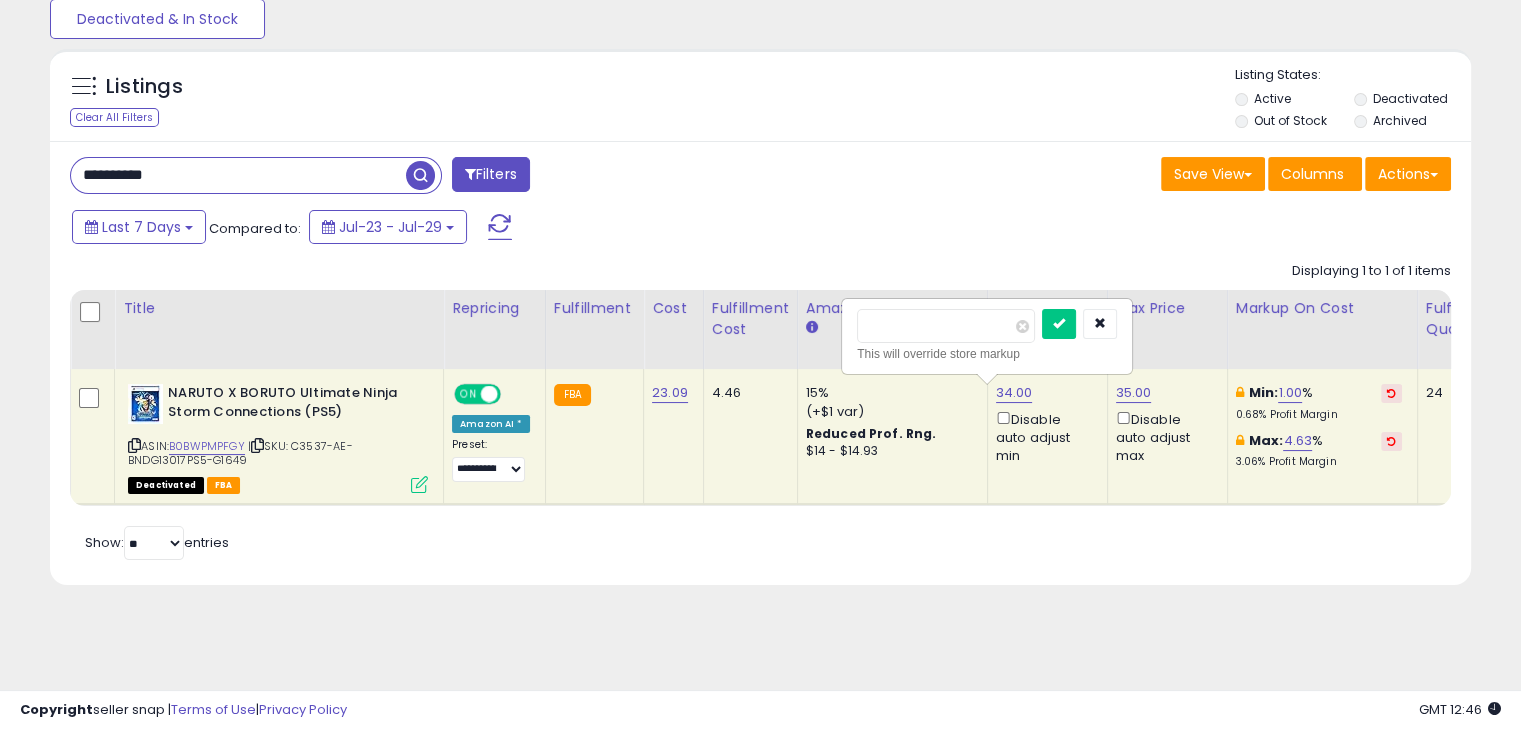 drag, startPoint x: 972, startPoint y: 330, endPoint x: 842, endPoint y: 342, distance: 130.55267 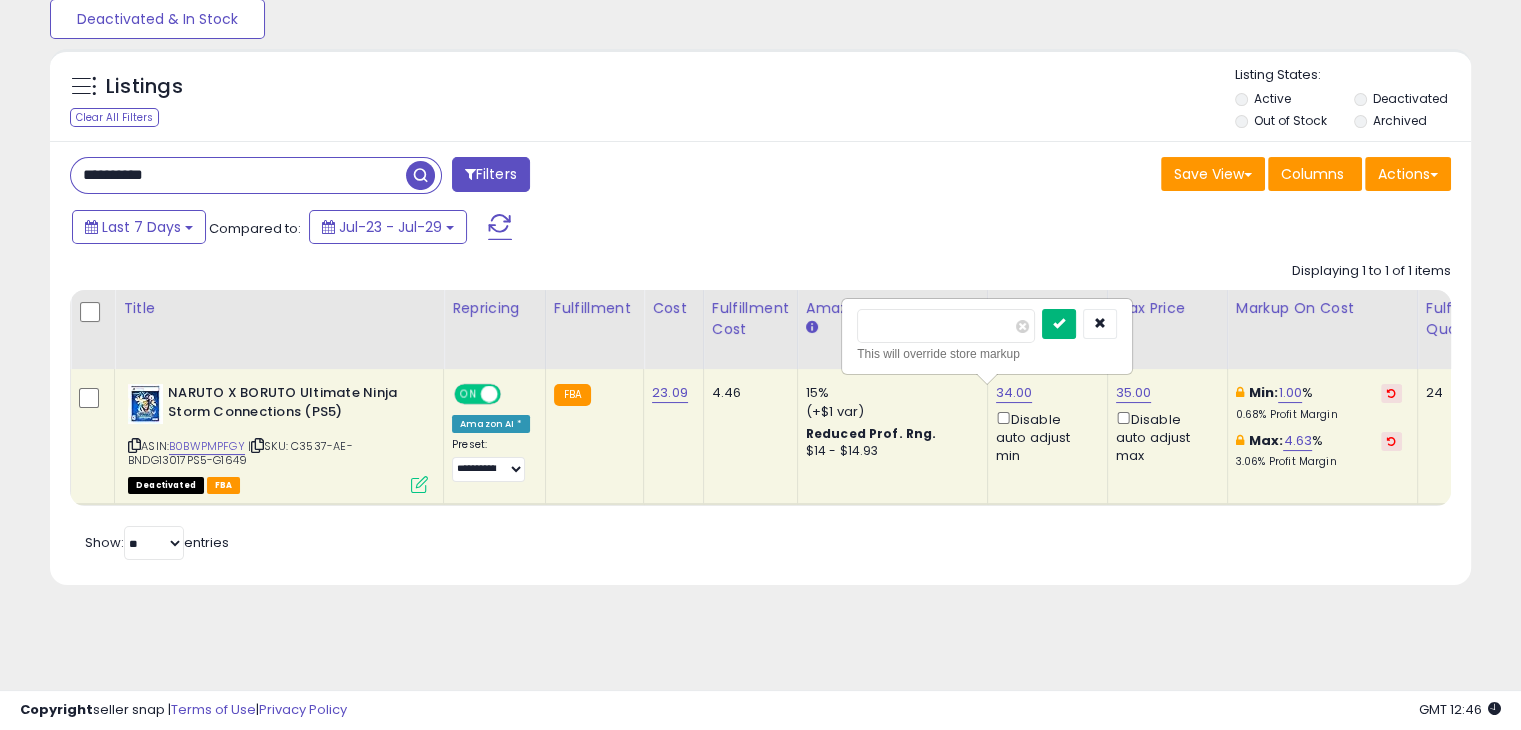 type on "**" 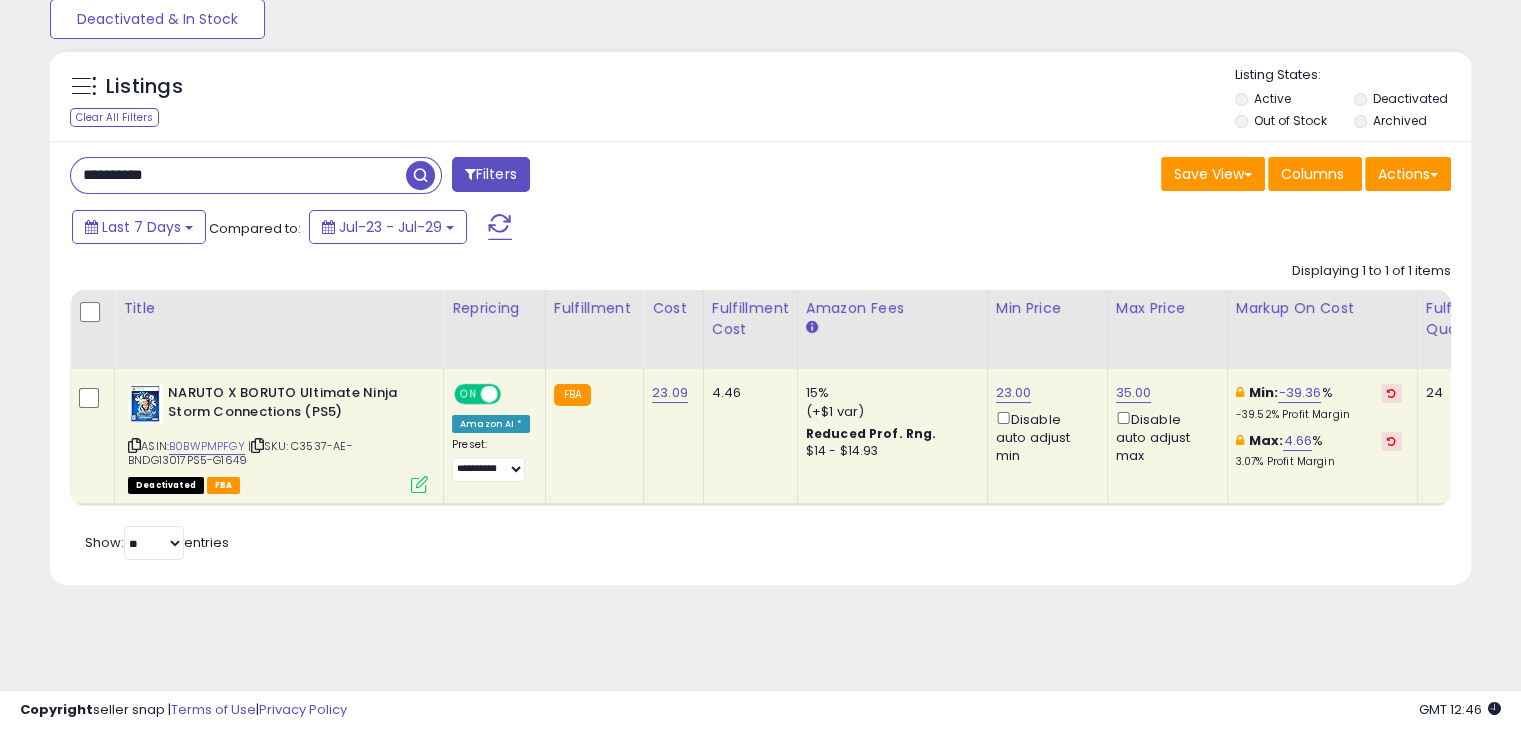 click on "**********" at bounding box center (238, 175) 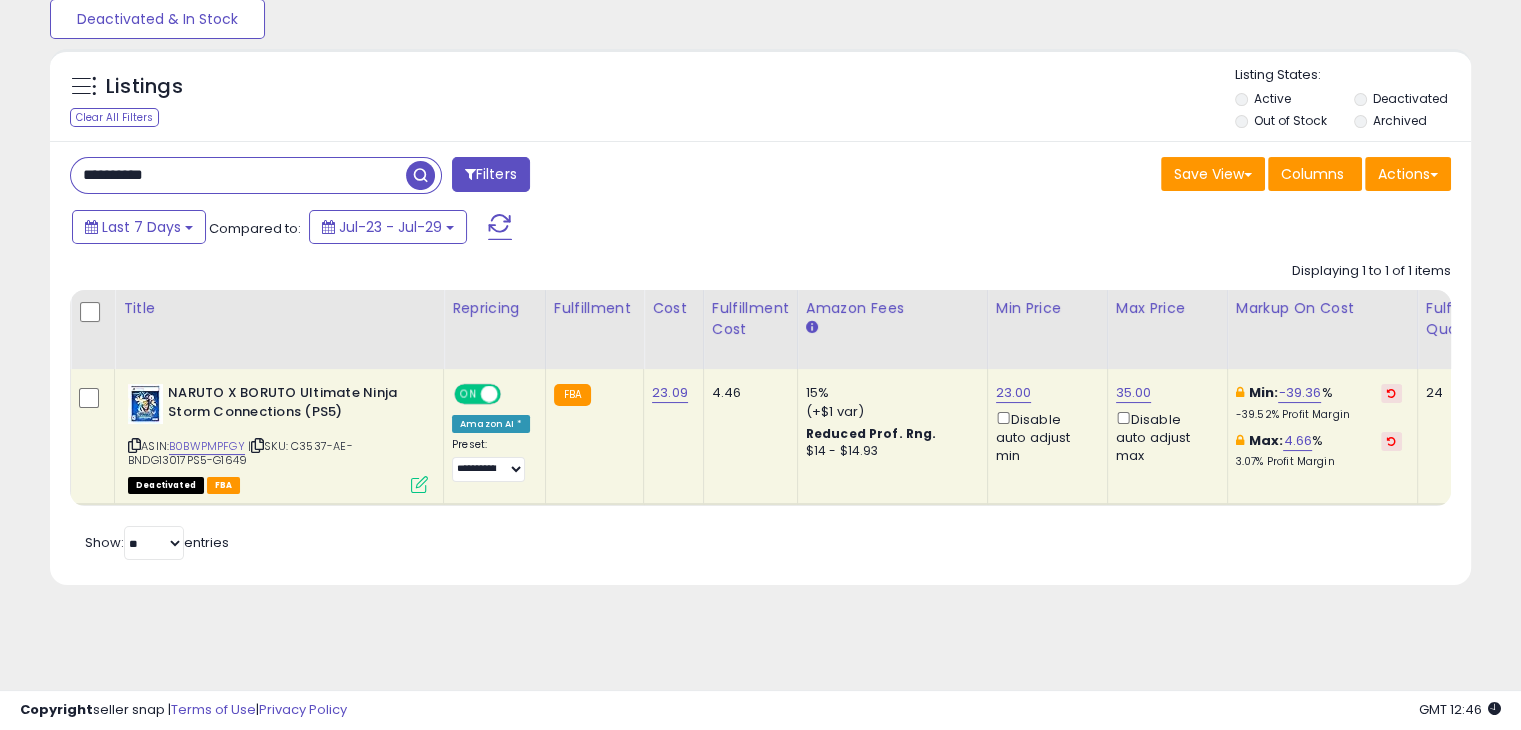 paste 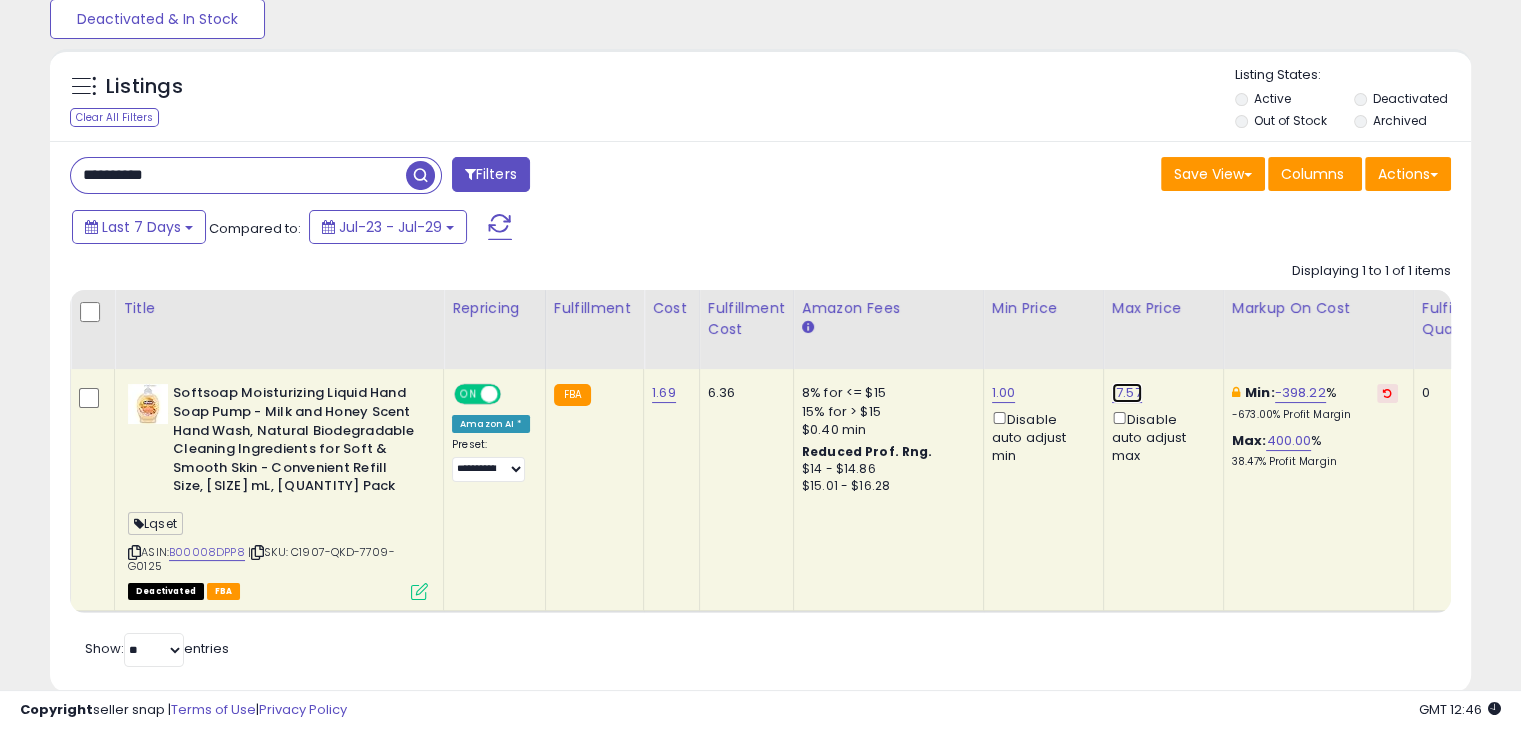 click on "17.57" at bounding box center (1127, 393) 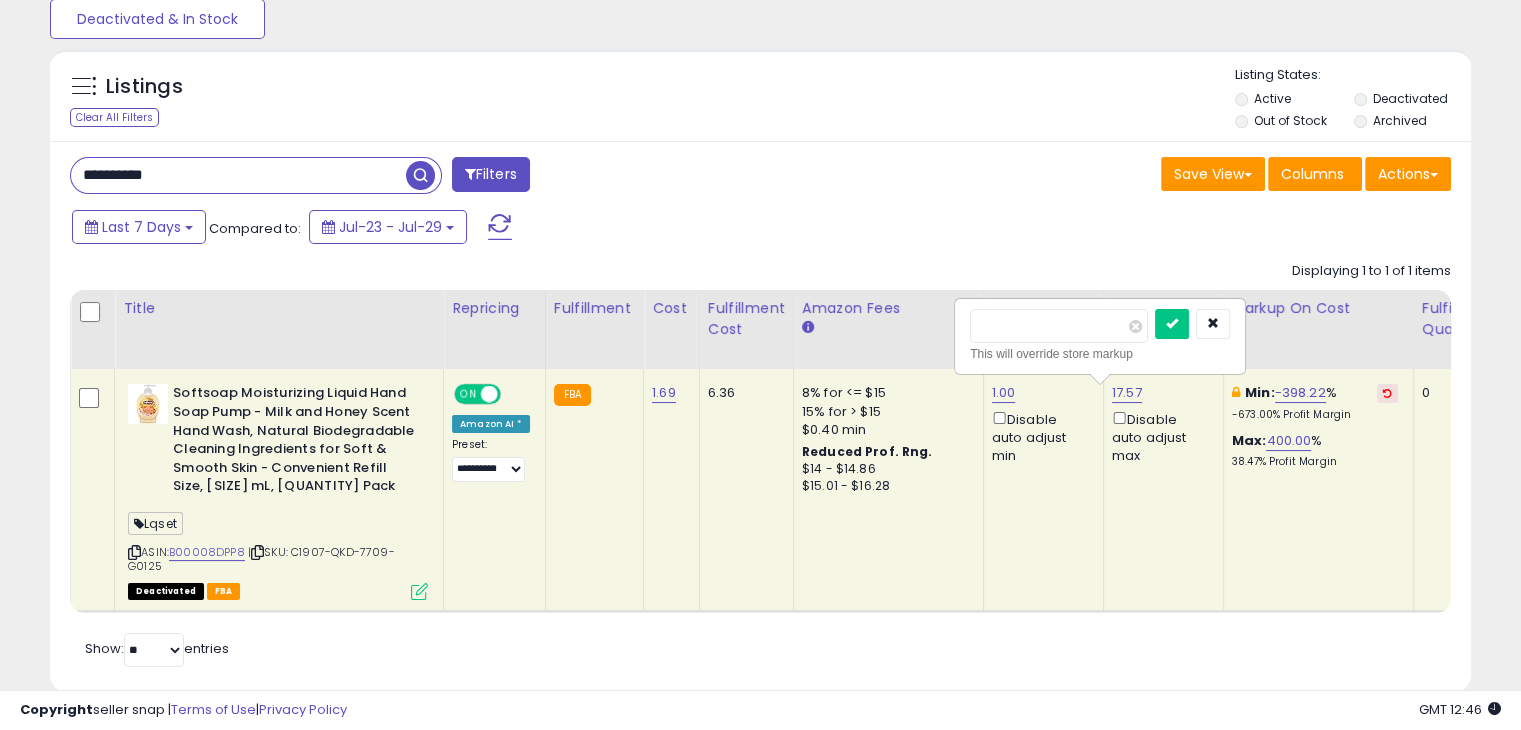 drag, startPoint x: 1058, startPoint y: 327, endPoint x: 938, endPoint y: 356, distance: 123.454445 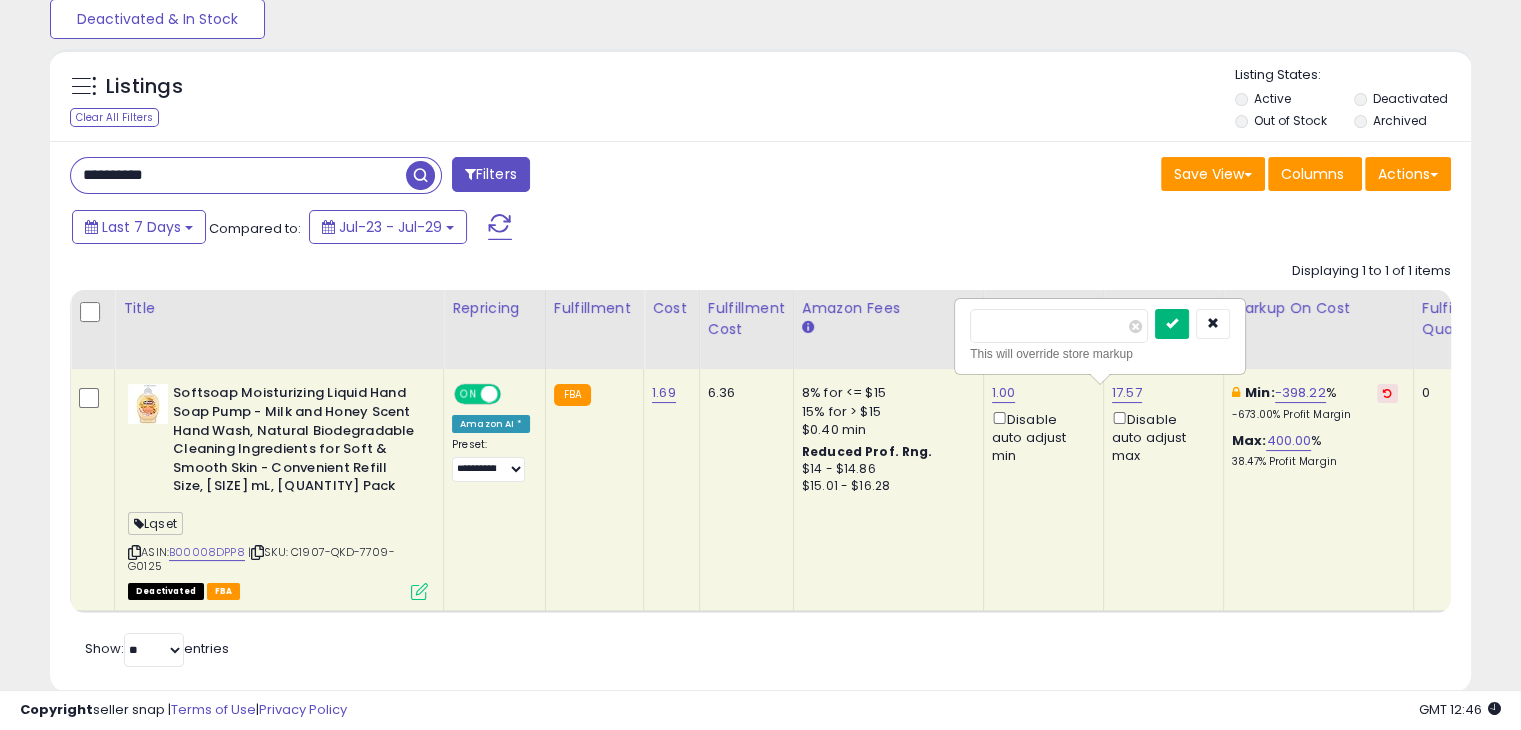 type on "***" 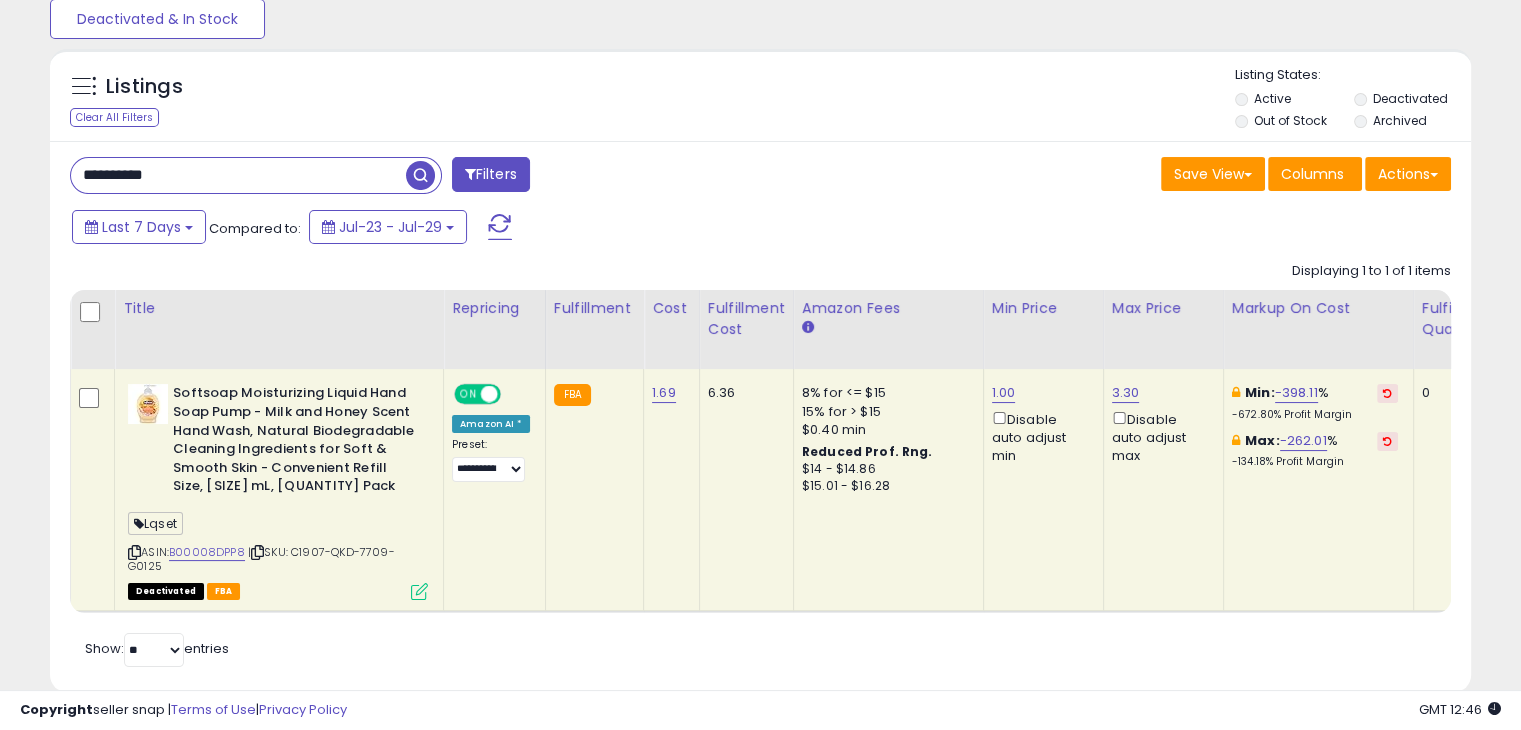click on "**********" at bounding box center [238, 175] 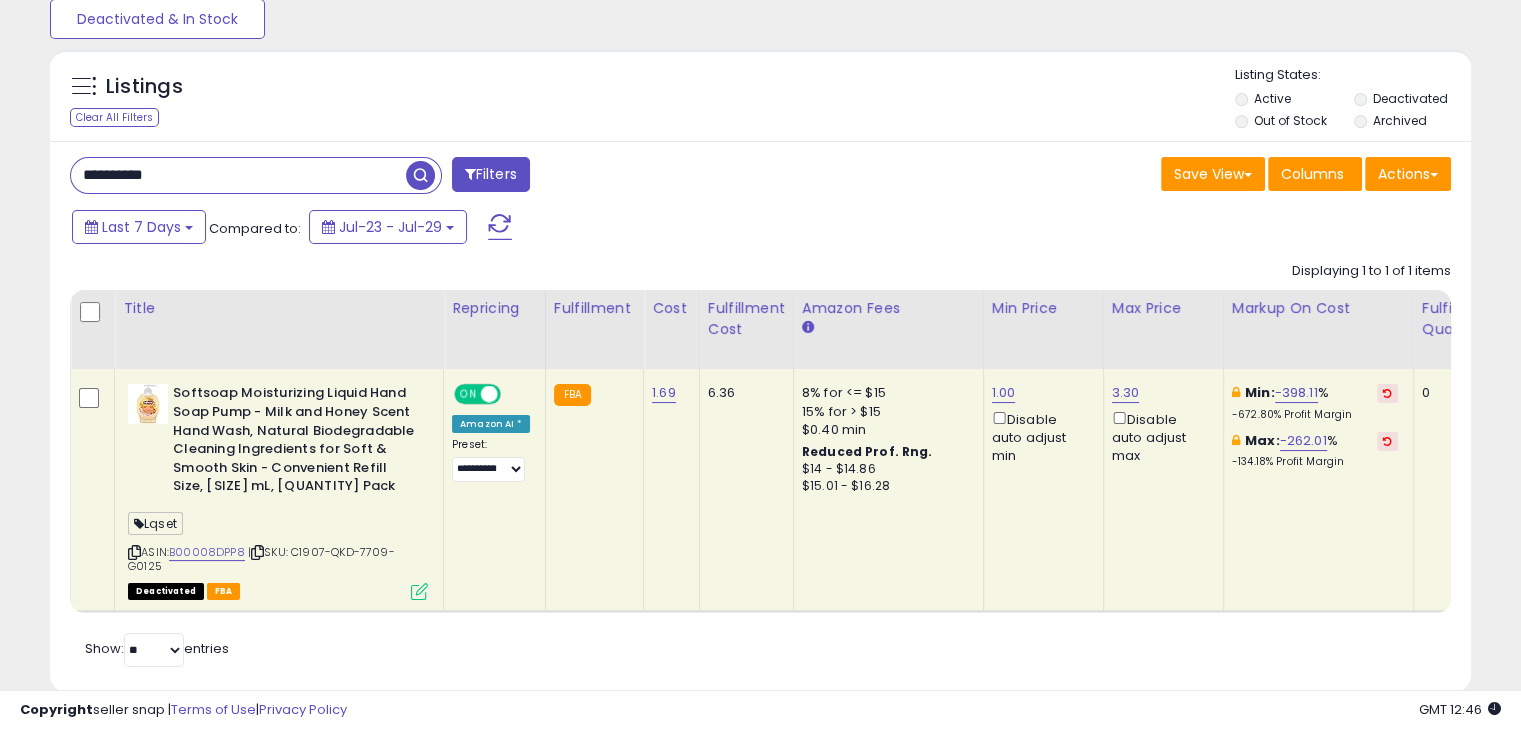 paste 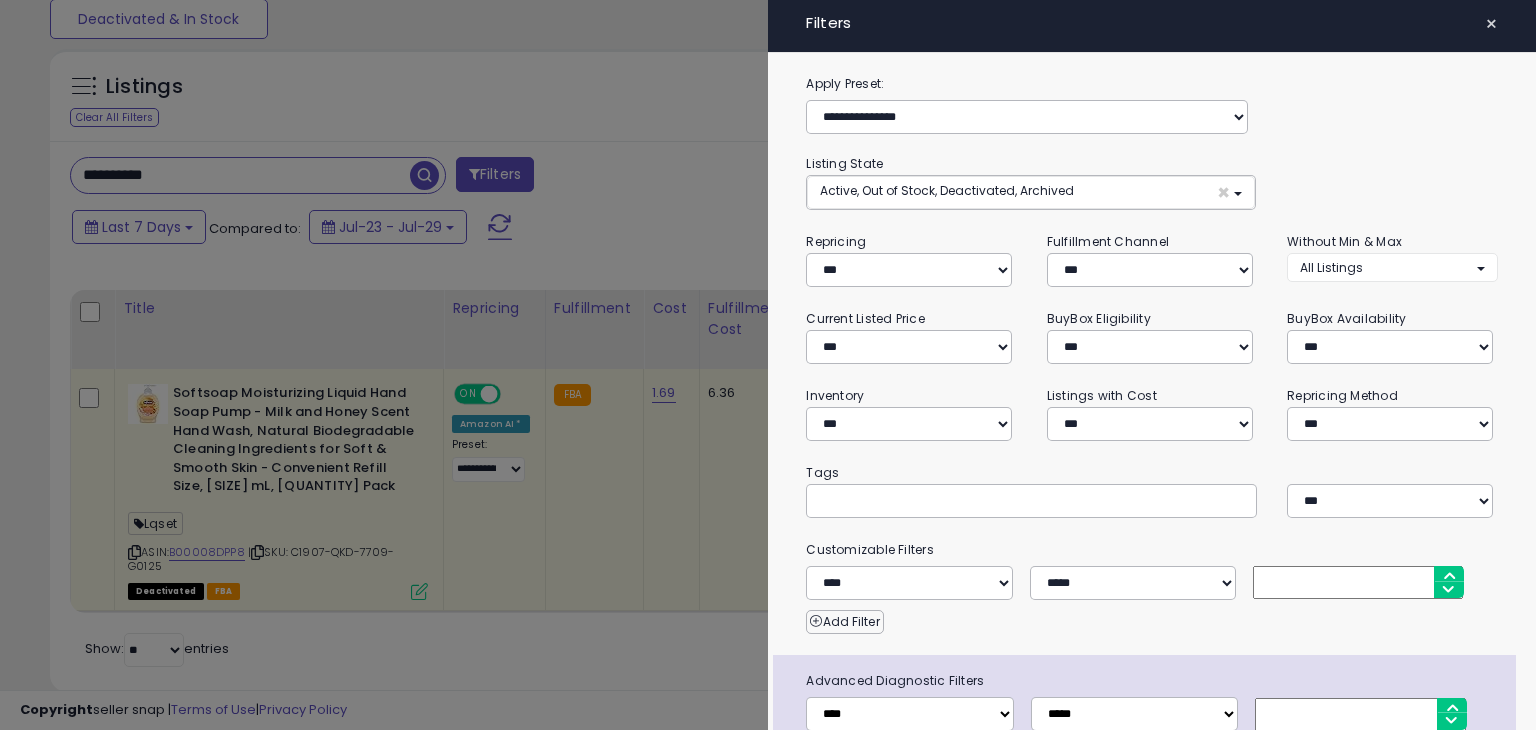 click at bounding box center [768, 365] 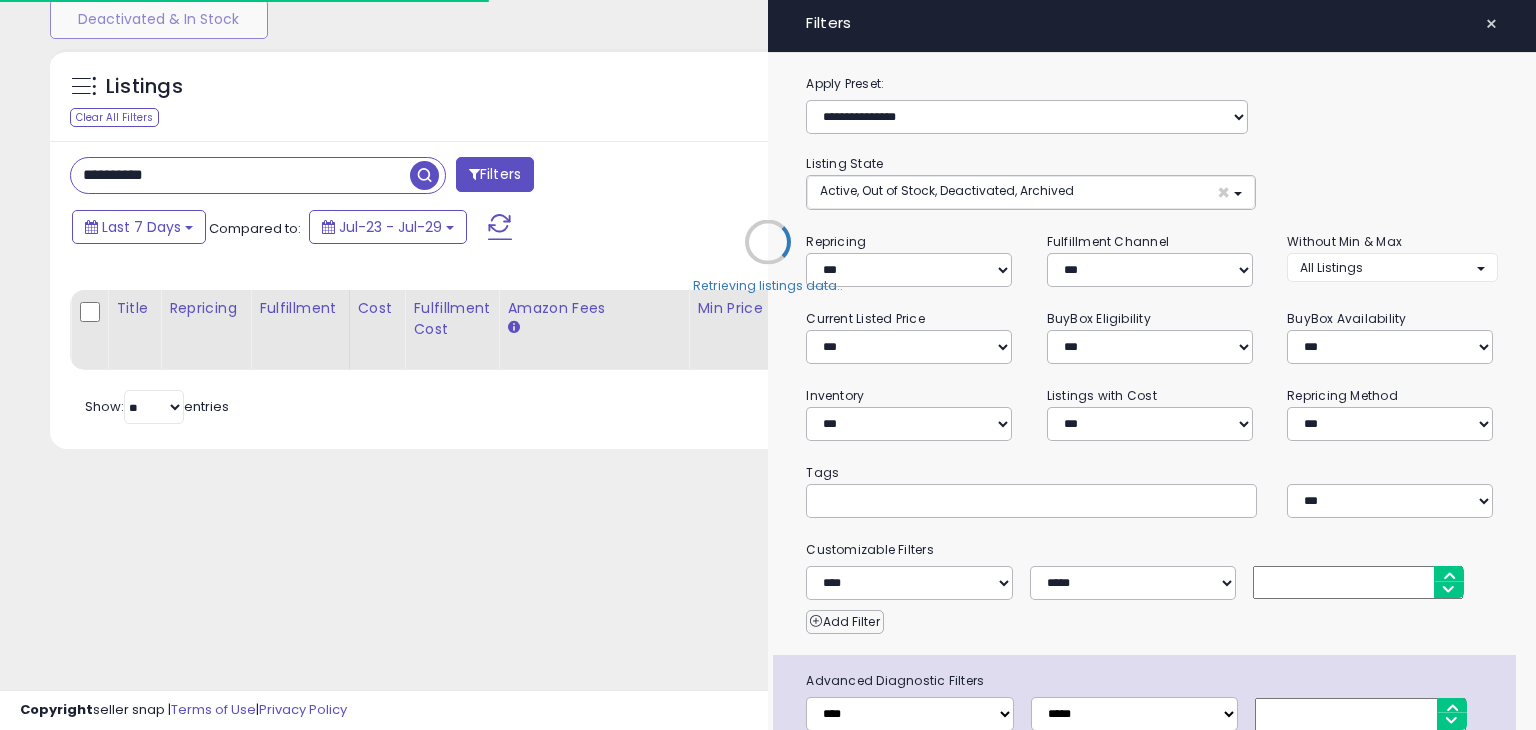 click on "Retrieving listings data.." at bounding box center [768, 256] 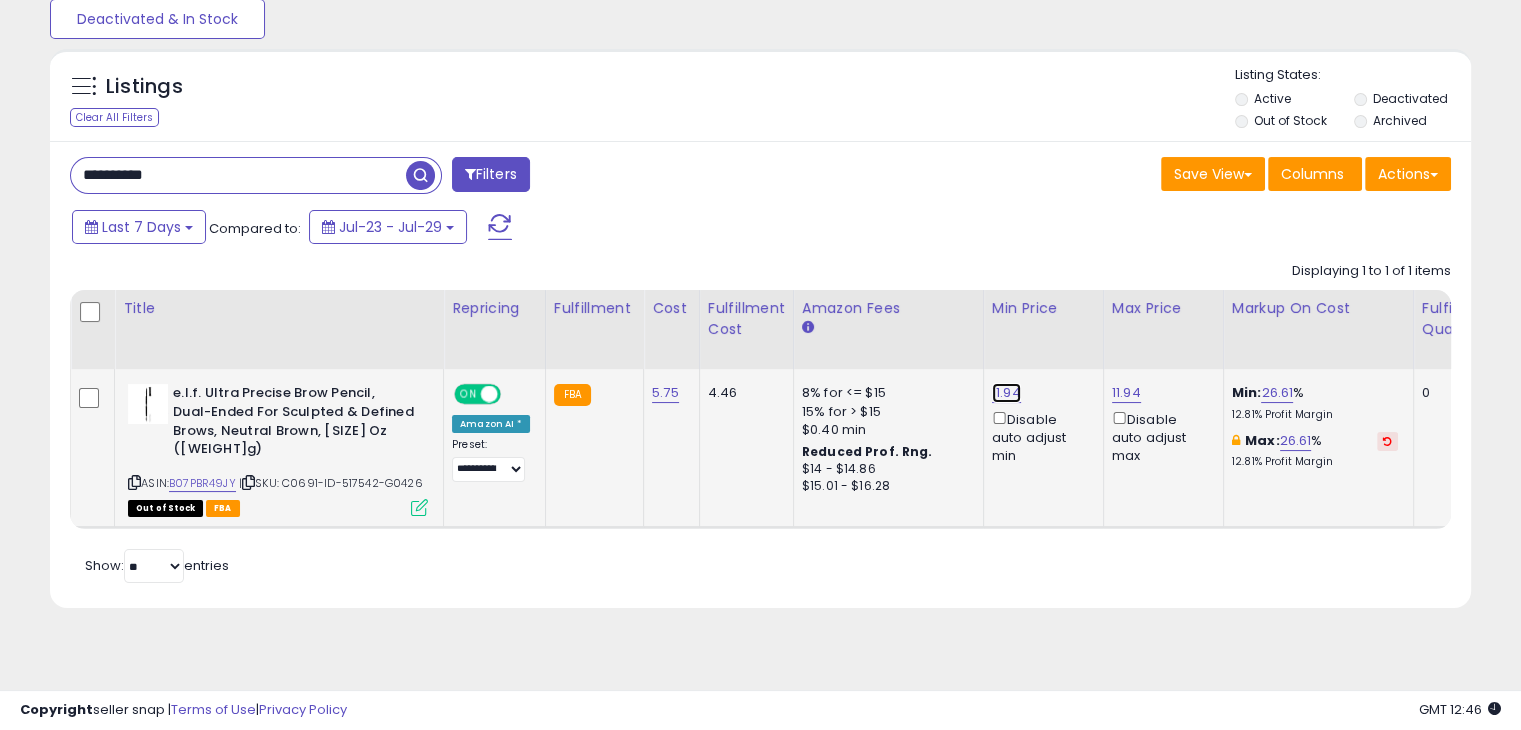 click on "11.94" at bounding box center (1006, 393) 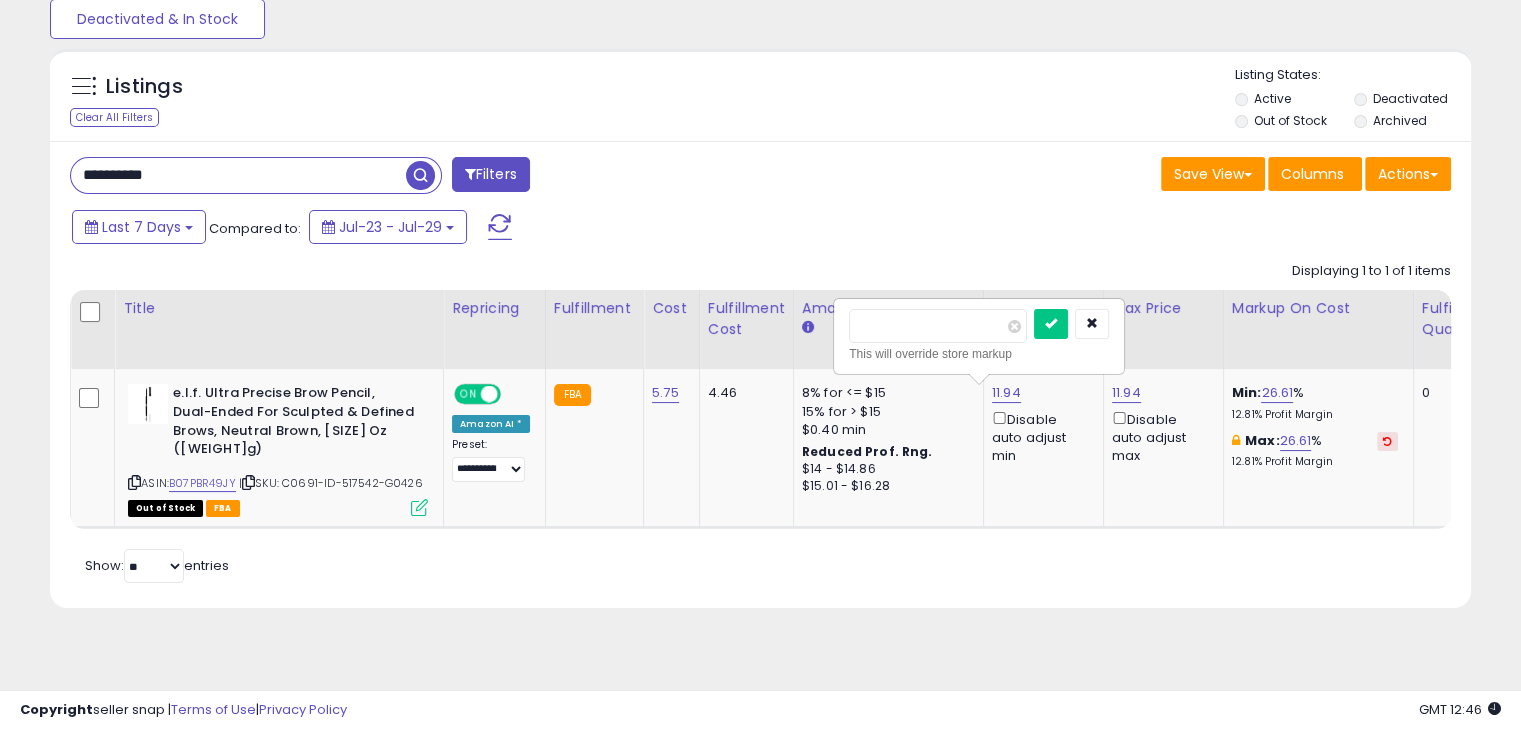 drag, startPoint x: 951, startPoint y: 330, endPoint x: 825, endPoint y: 351, distance: 127.738014 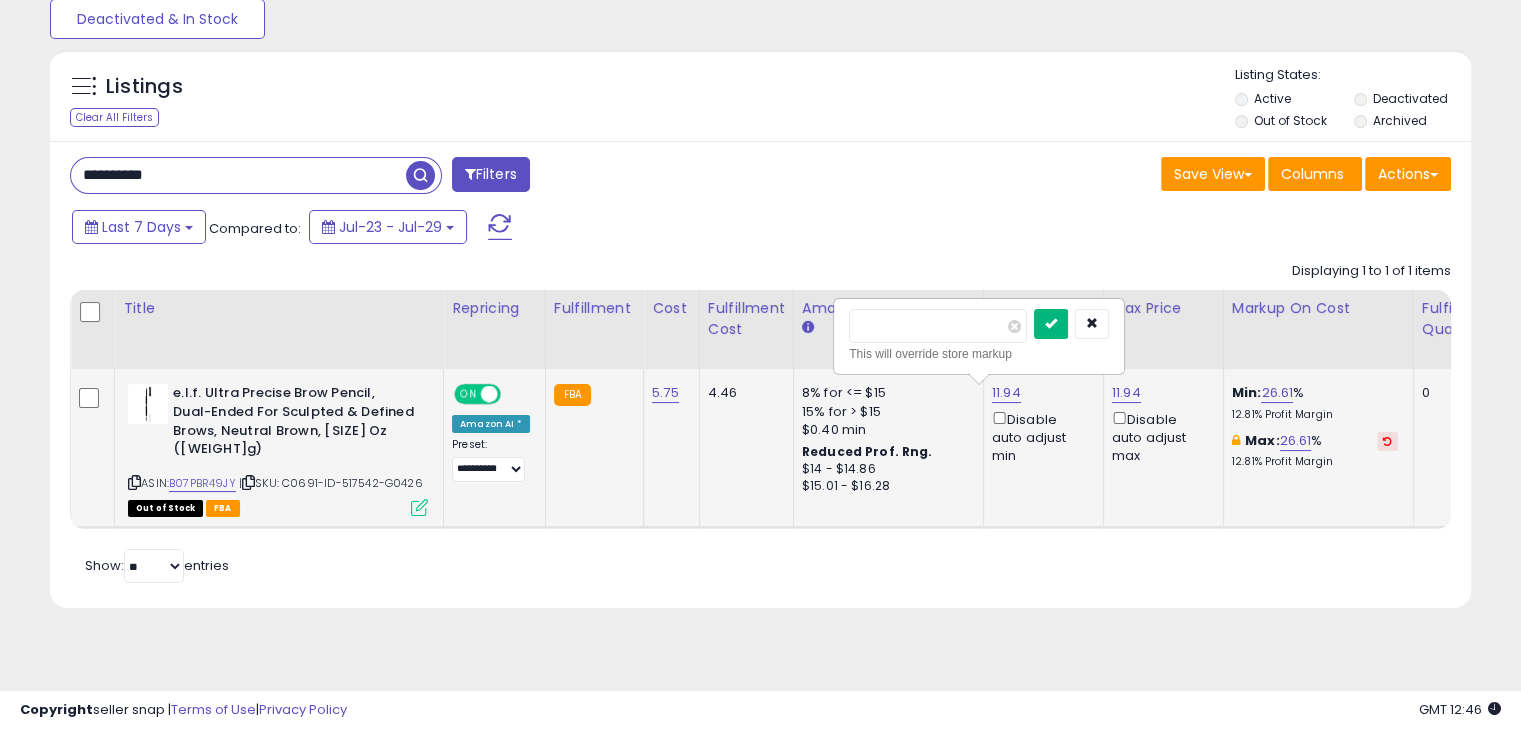 type on "****" 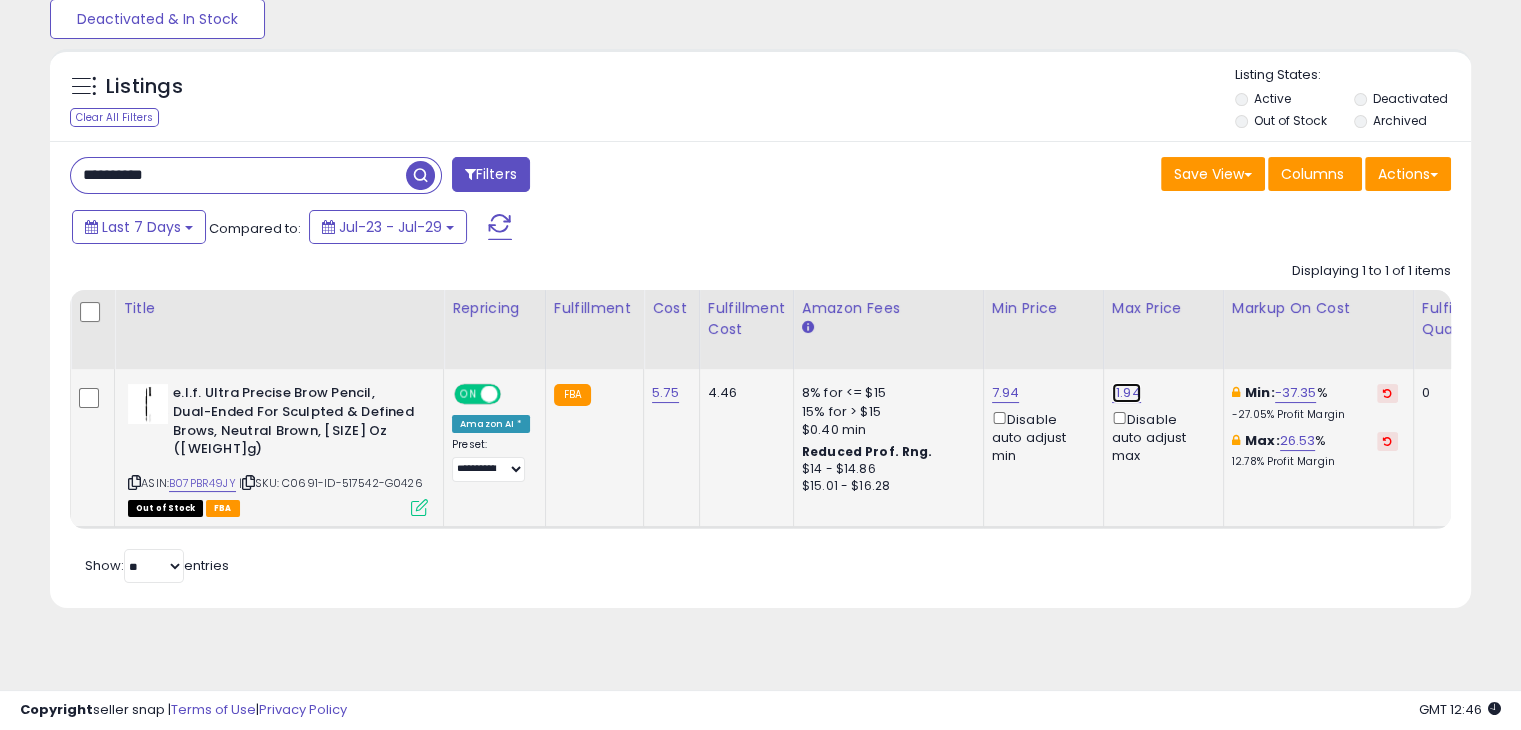 click on "11.94" at bounding box center (1126, 393) 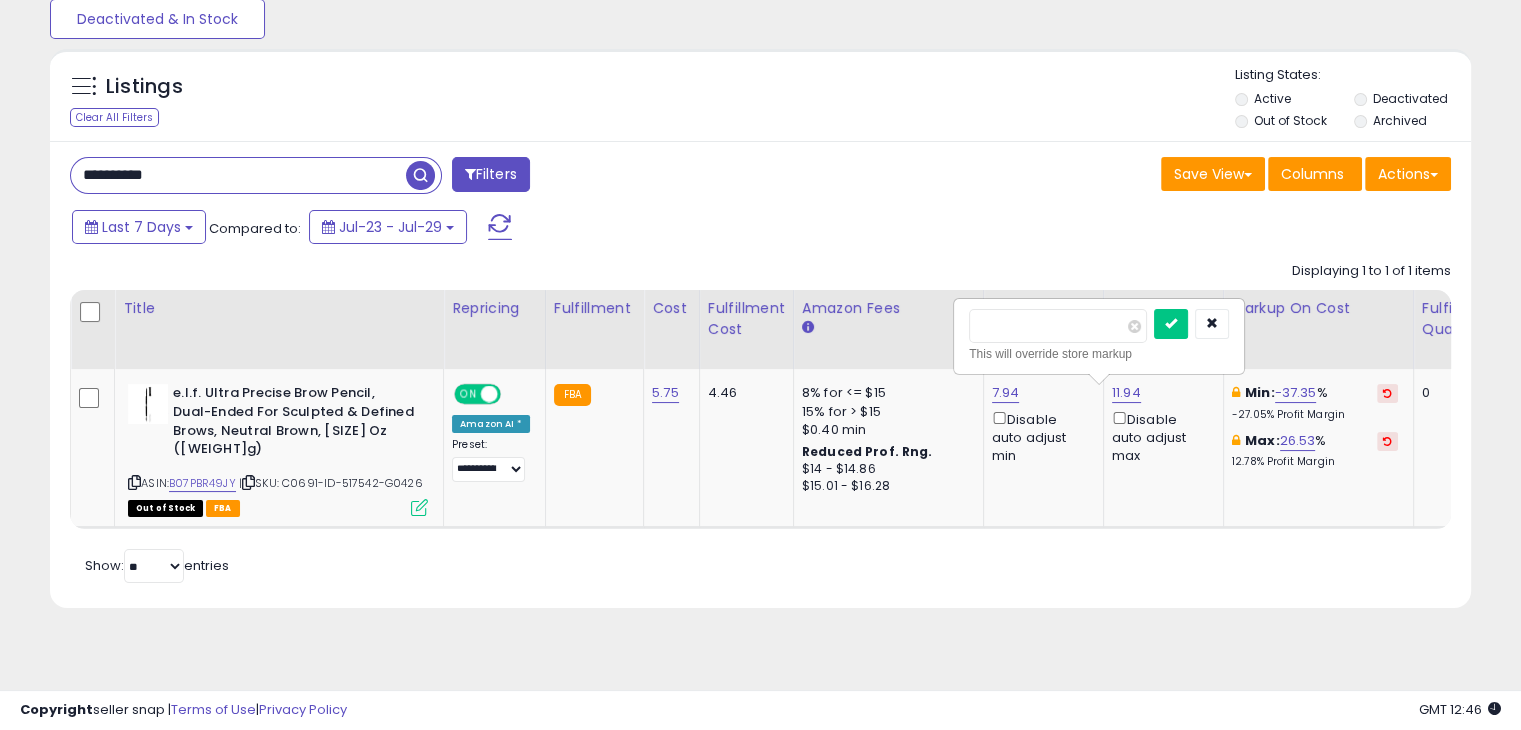 drag, startPoint x: 1057, startPoint y: 326, endPoint x: 920, endPoint y: 352, distance: 139.44533 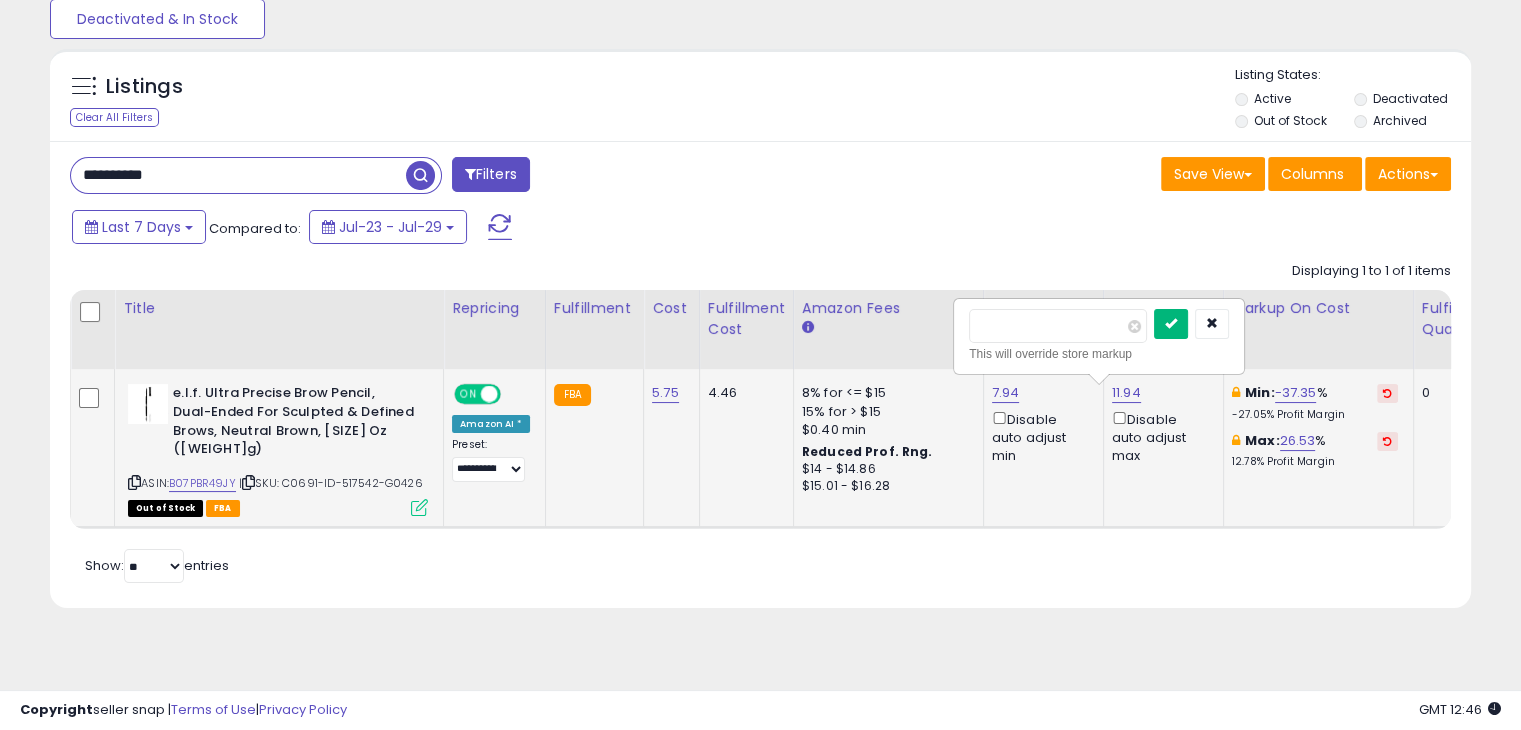 type on "*" 